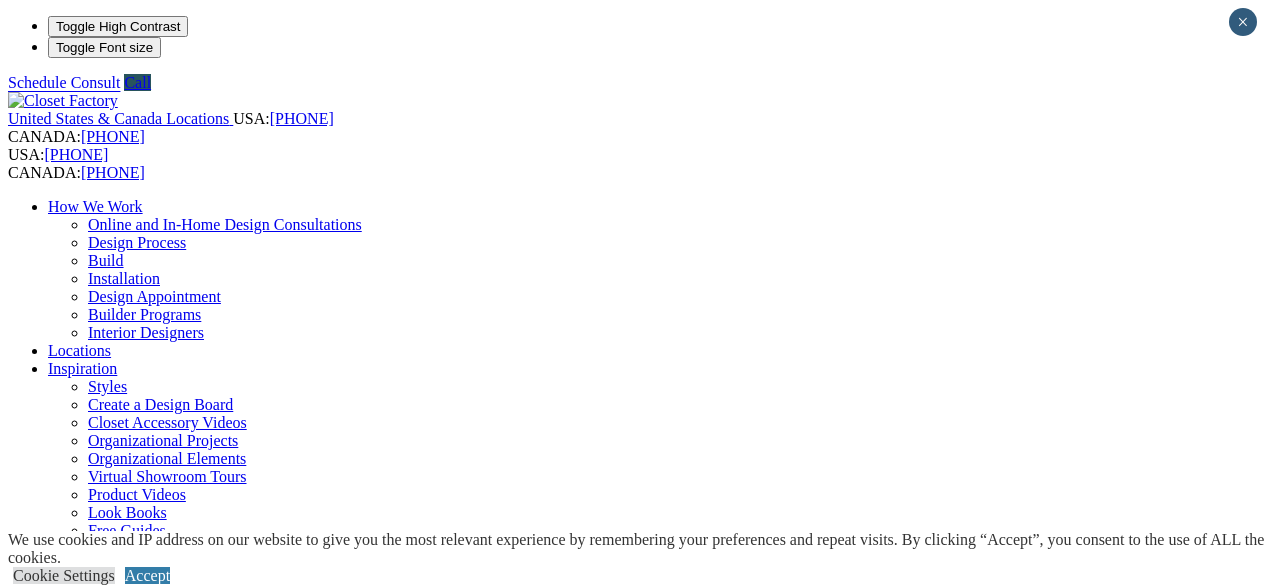 scroll, scrollTop: 0, scrollLeft: 0, axis: both 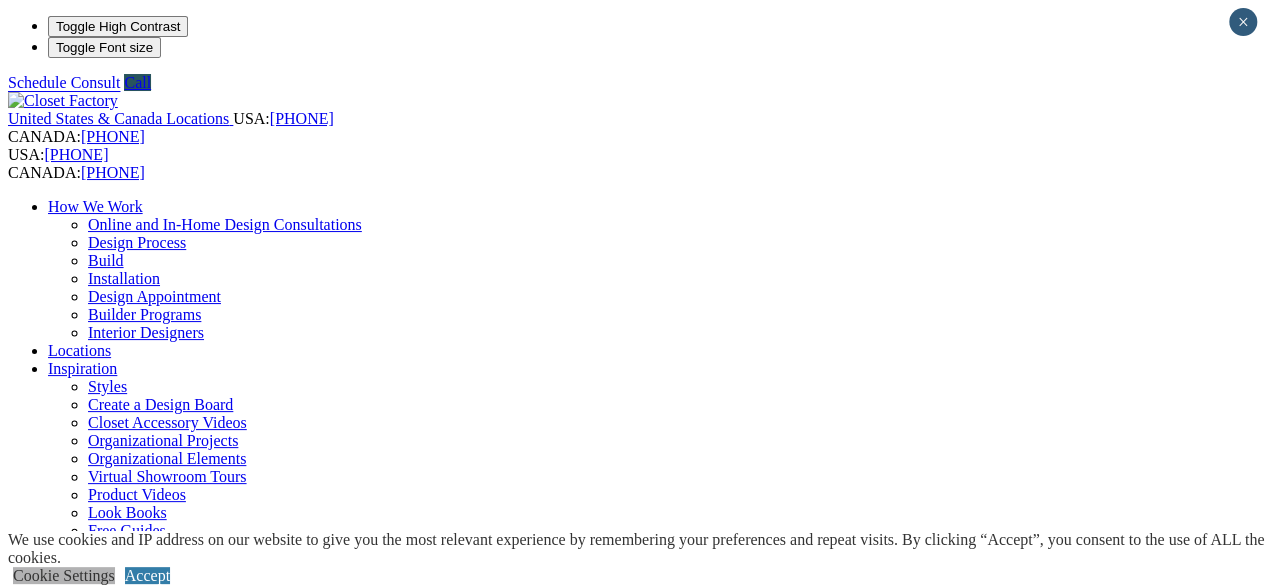 click on "Cookie Settings" at bounding box center [64, 575] 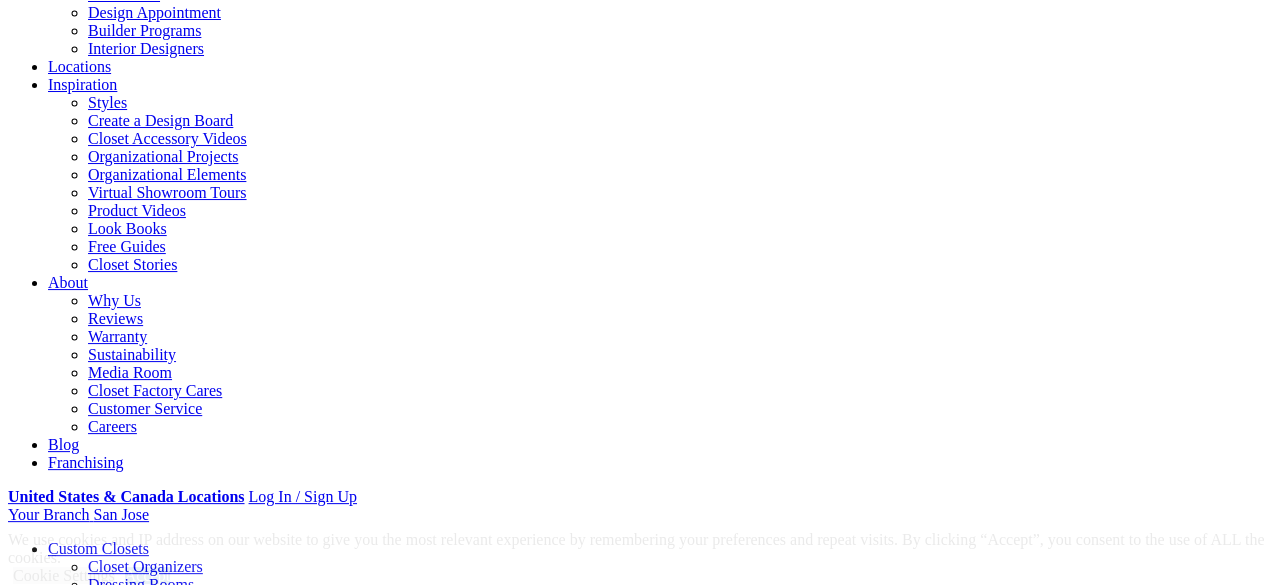 scroll, scrollTop: 199, scrollLeft: 0, axis: vertical 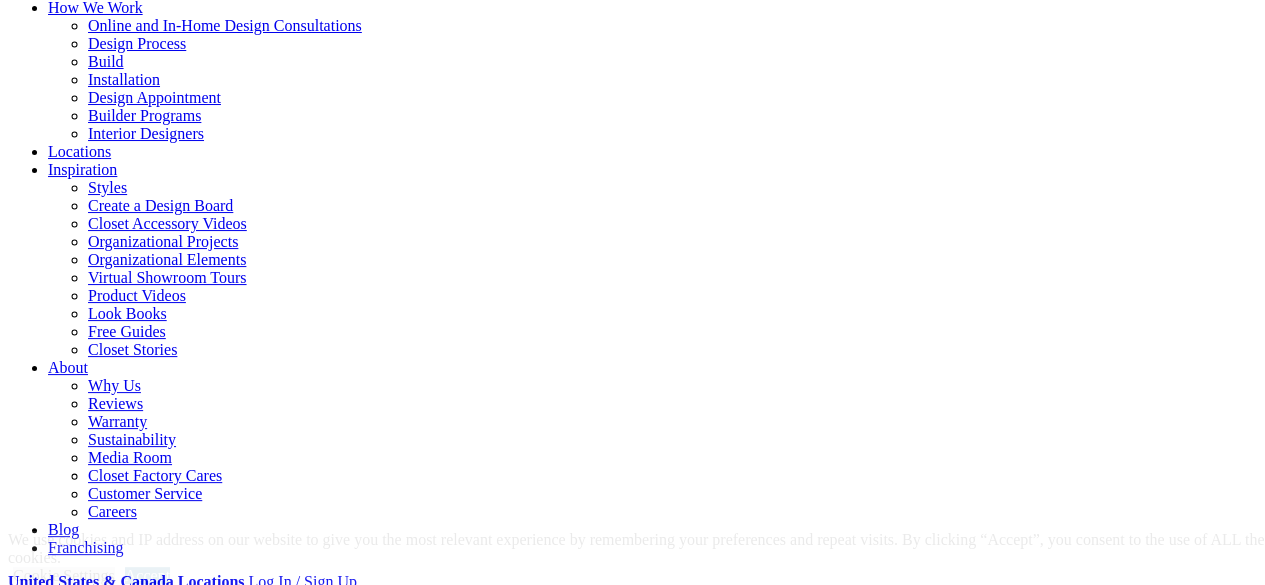 click on "SAVE & ACCEPT" at bounding box center [68, 29346] 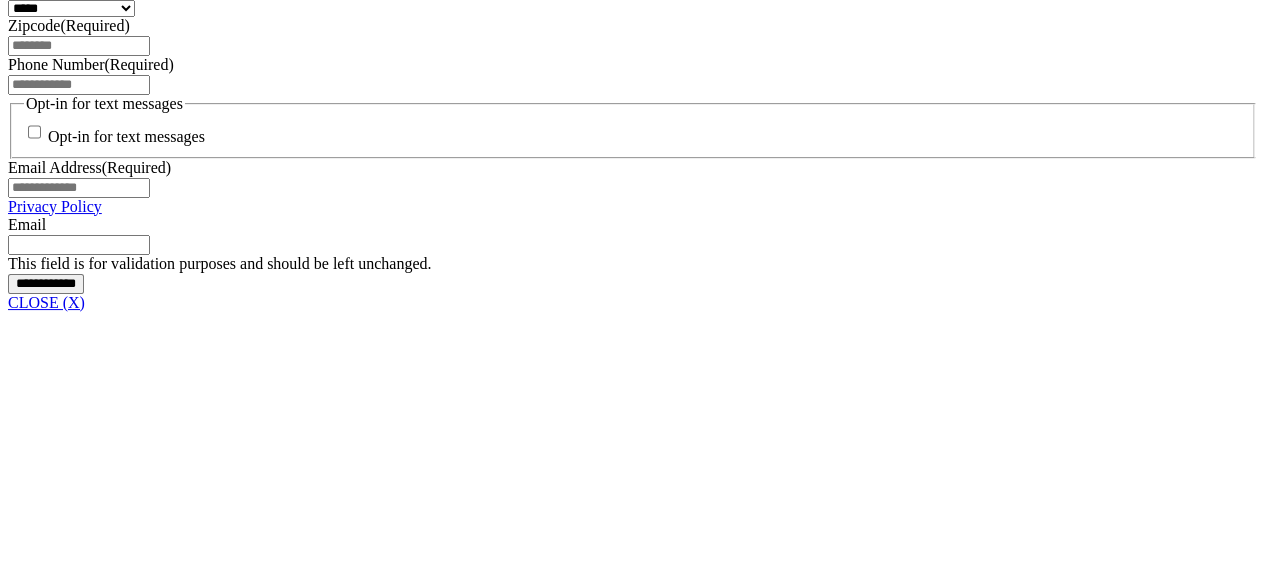 scroll, scrollTop: 1521, scrollLeft: 0, axis: vertical 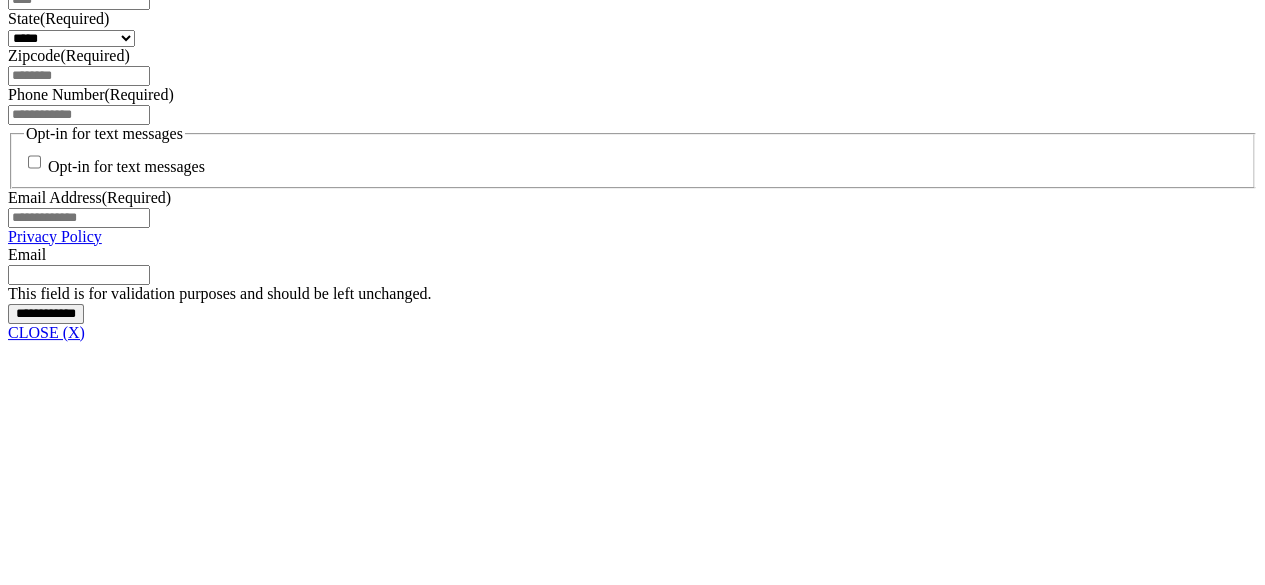 click on "Custom Closets" at bounding box center (98, 6349) 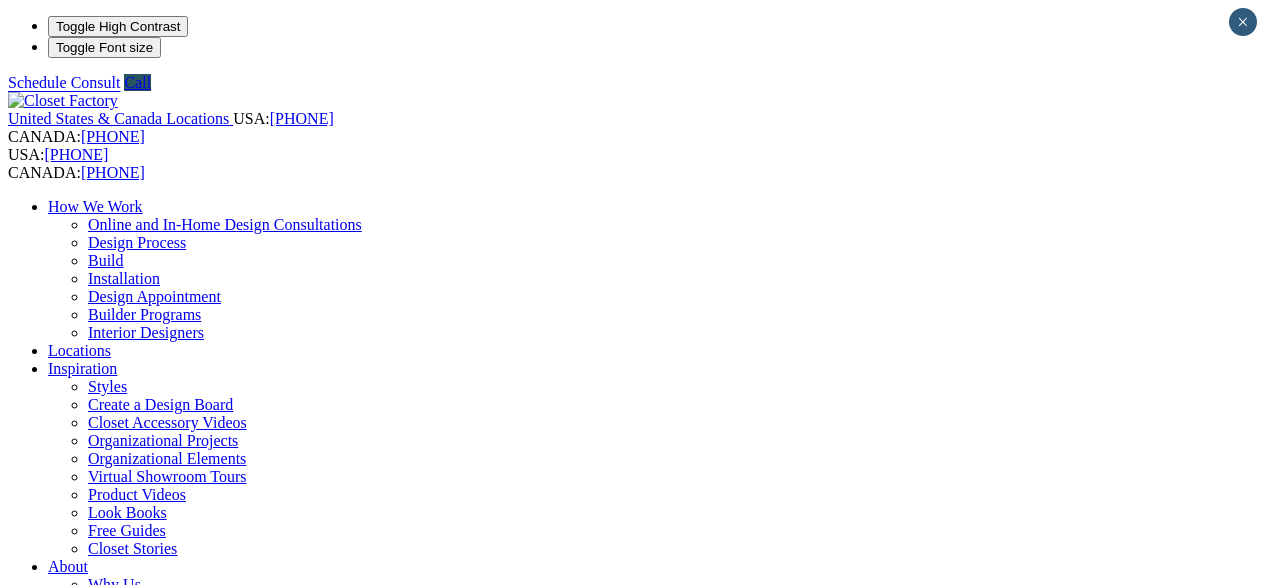scroll, scrollTop: 0, scrollLeft: 0, axis: both 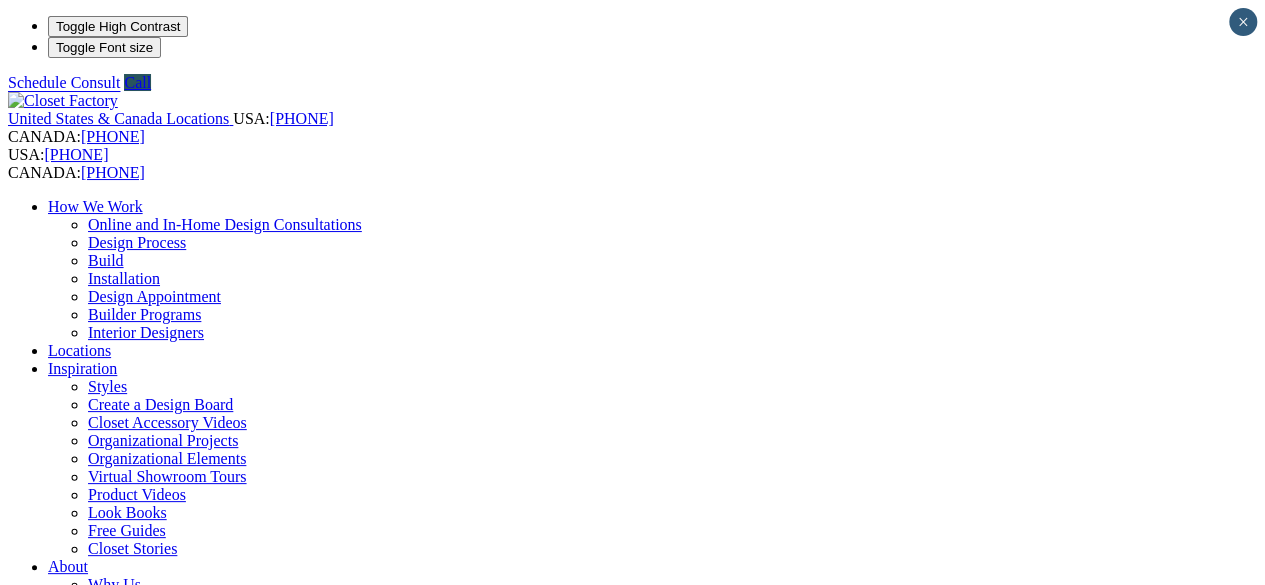 click on "**********" at bounding box center [632, 25781] 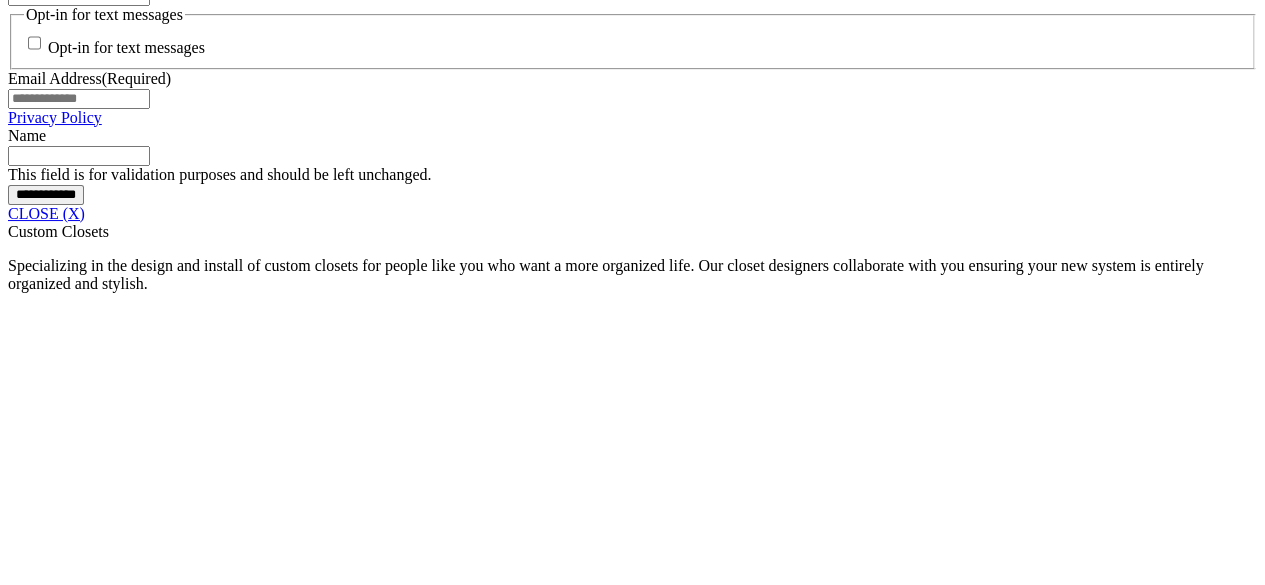 scroll, scrollTop: 1600, scrollLeft: 0, axis: vertical 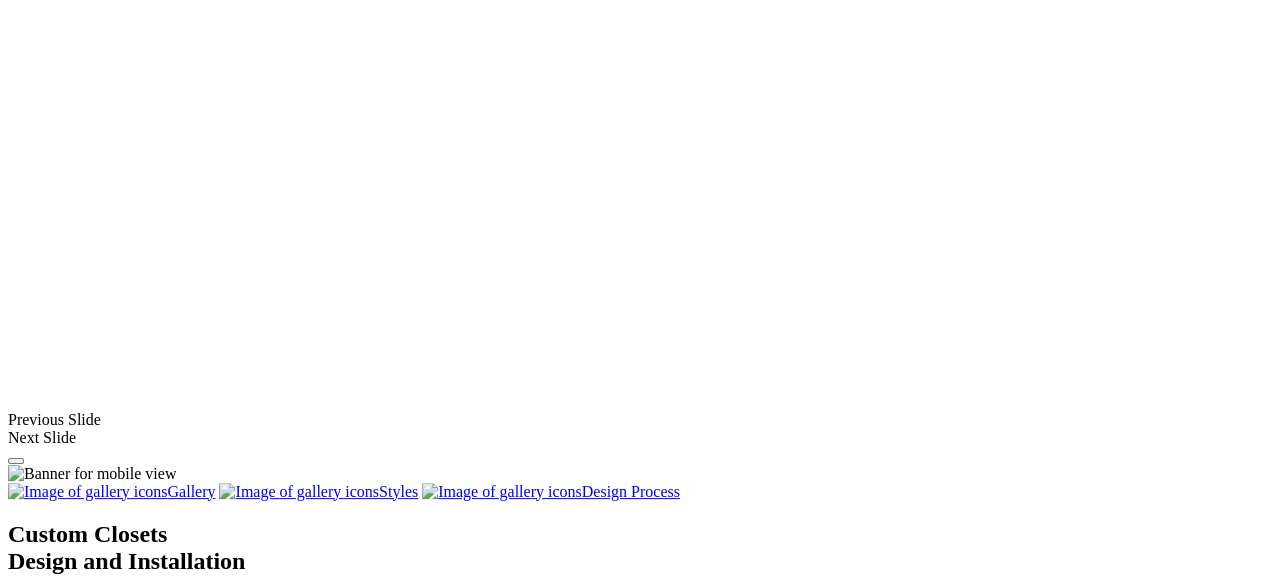 click on "CLOSE (X)" at bounding box center (46, -197) 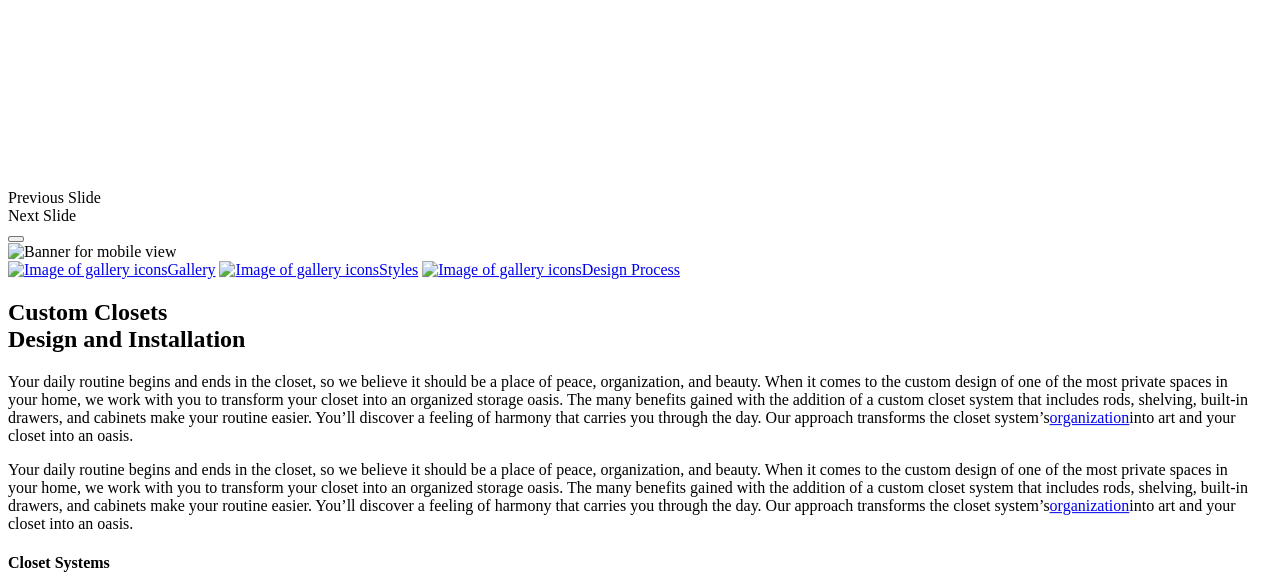 scroll, scrollTop: 1367, scrollLeft: 0, axis: vertical 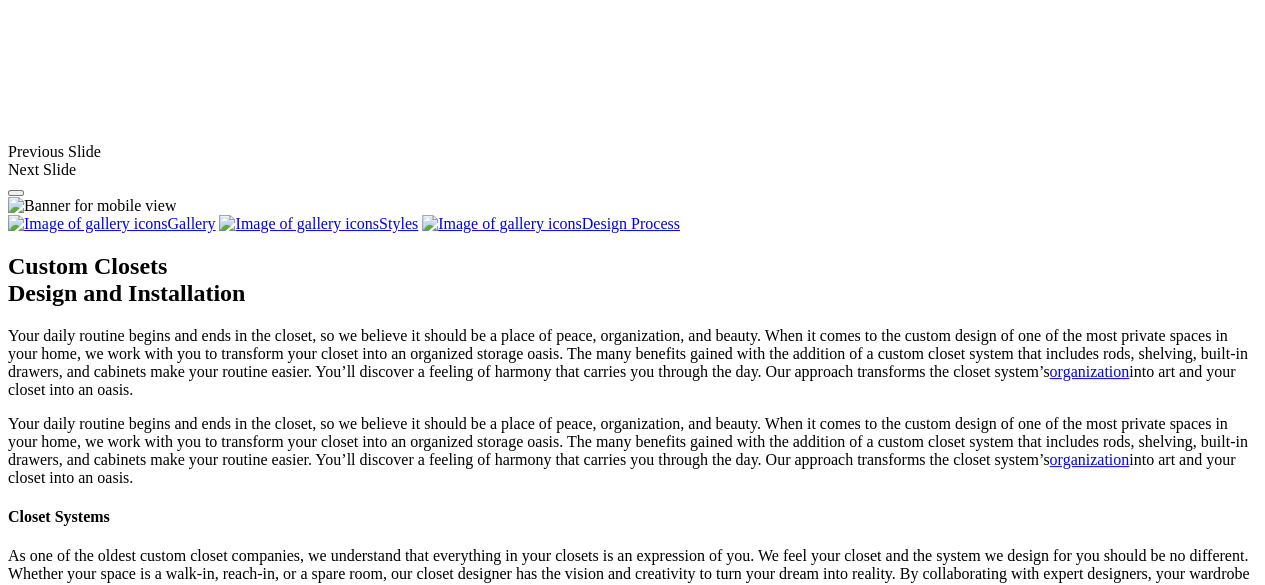 click on "Melamine" at bounding box center [80, 1616] 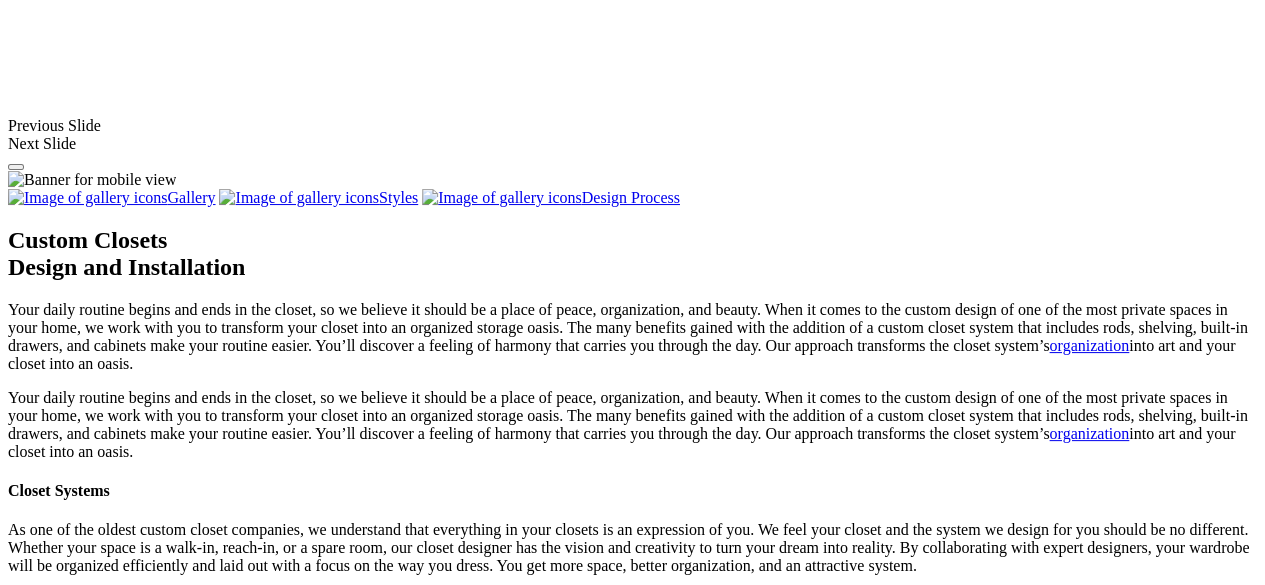 scroll, scrollTop: 1391, scrollLeft: 0, axis: vertical 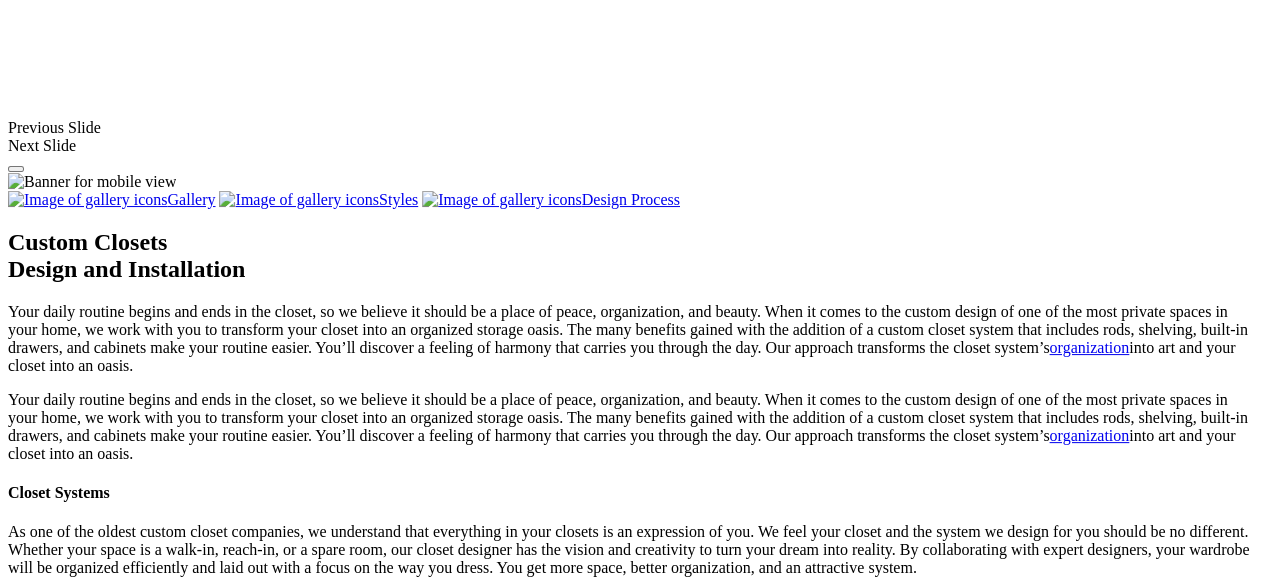 click on "Wardrobe" at bounding box center (79, 1556) 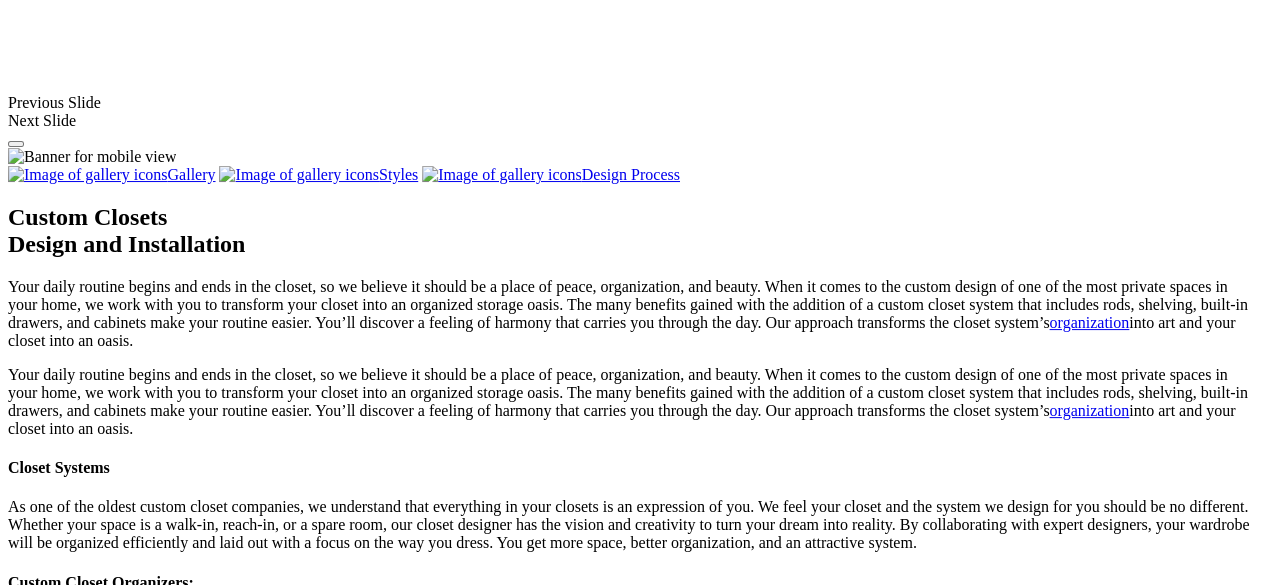 scroll, scrollTop: 1412, scrollLeft: 0, axis: vertical 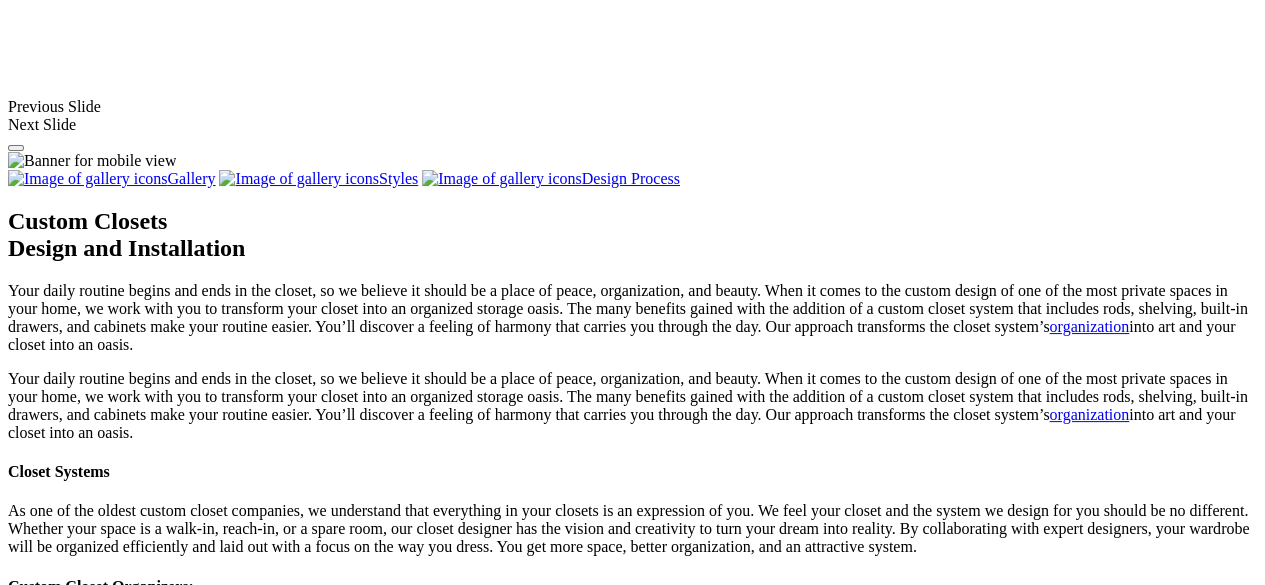 click on "Reach-In" at bounding box center [77, 1463] 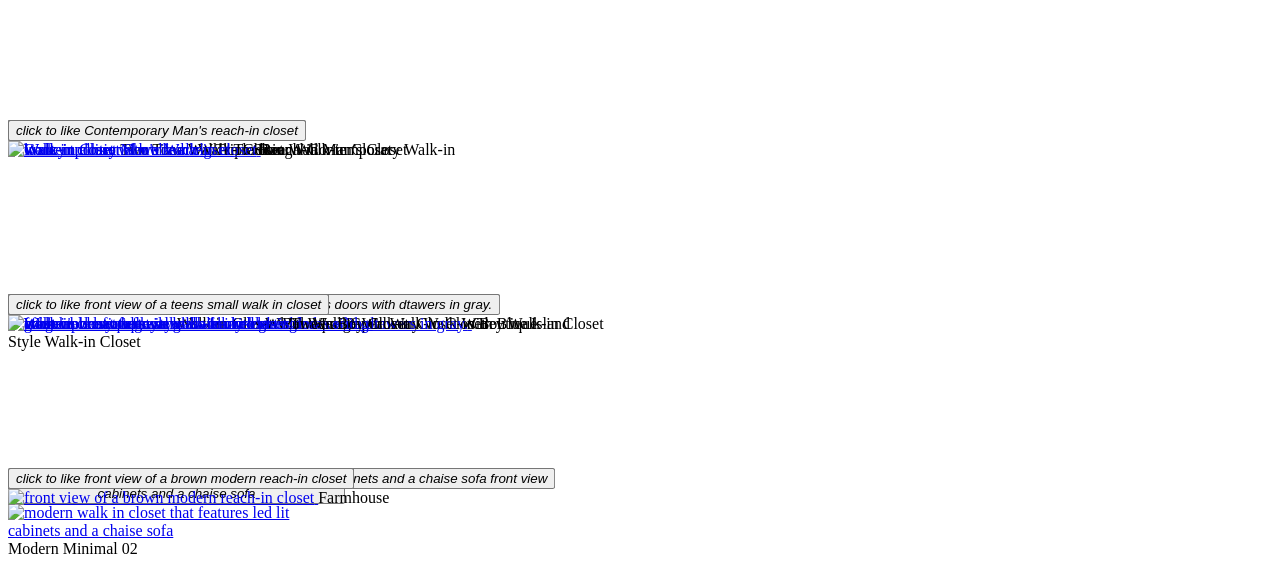 scroll, scrollTop: 3285, scrollLeft: 0, axis: vertical 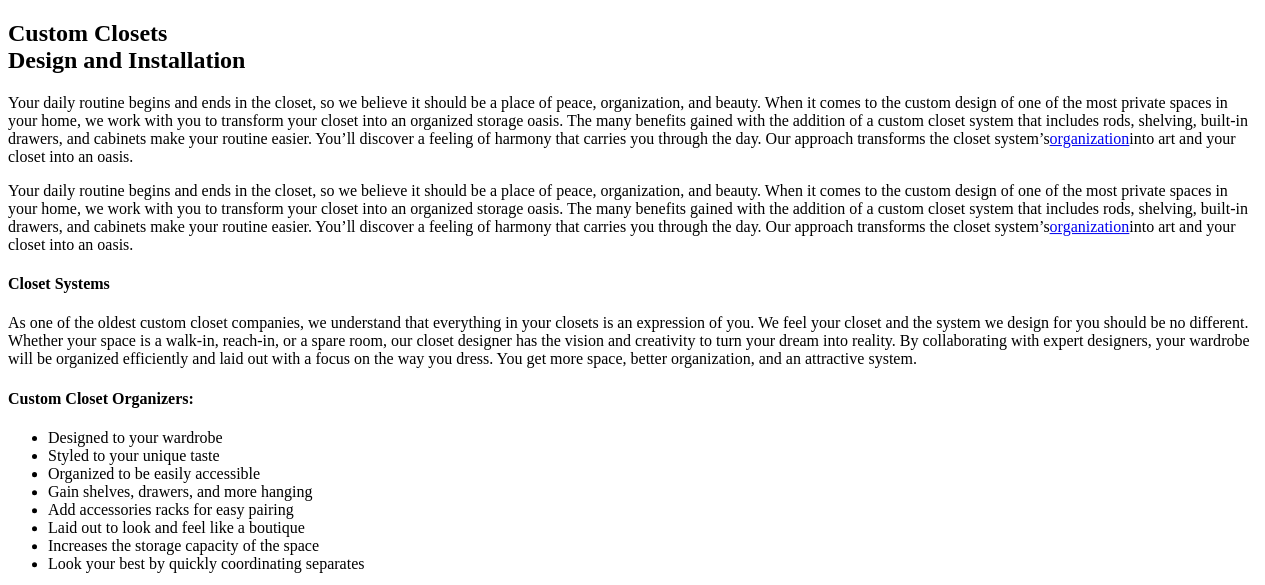 click on "Load More" at bounding box center (44, 2149) 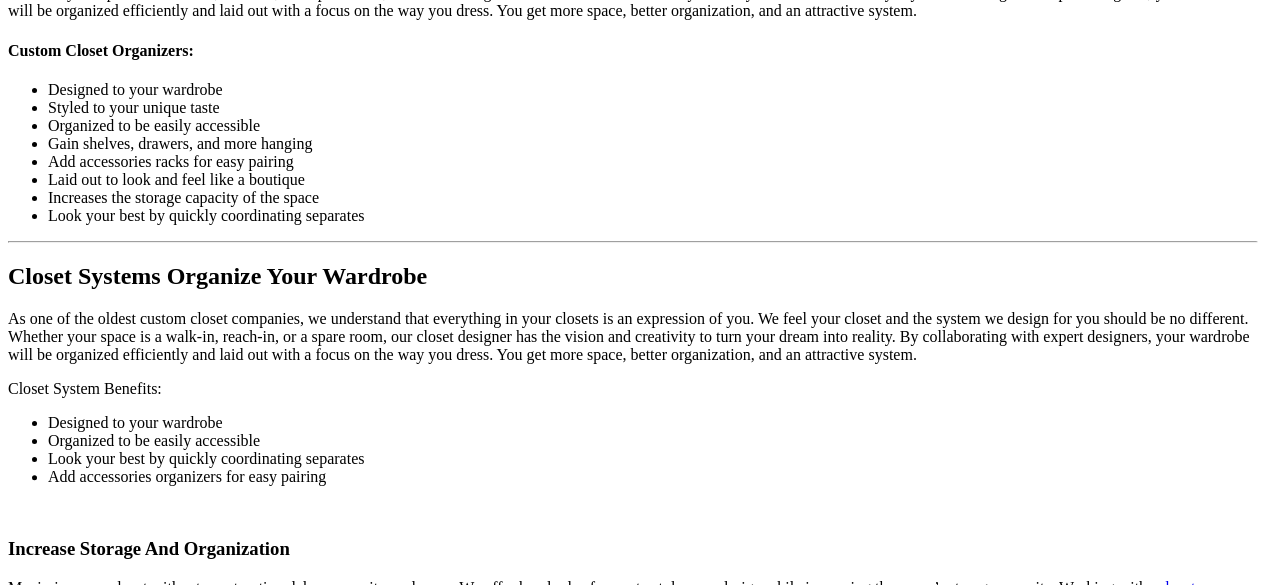scroll, scrollTop: 2435, scrollLeft: 0, axis: vertical 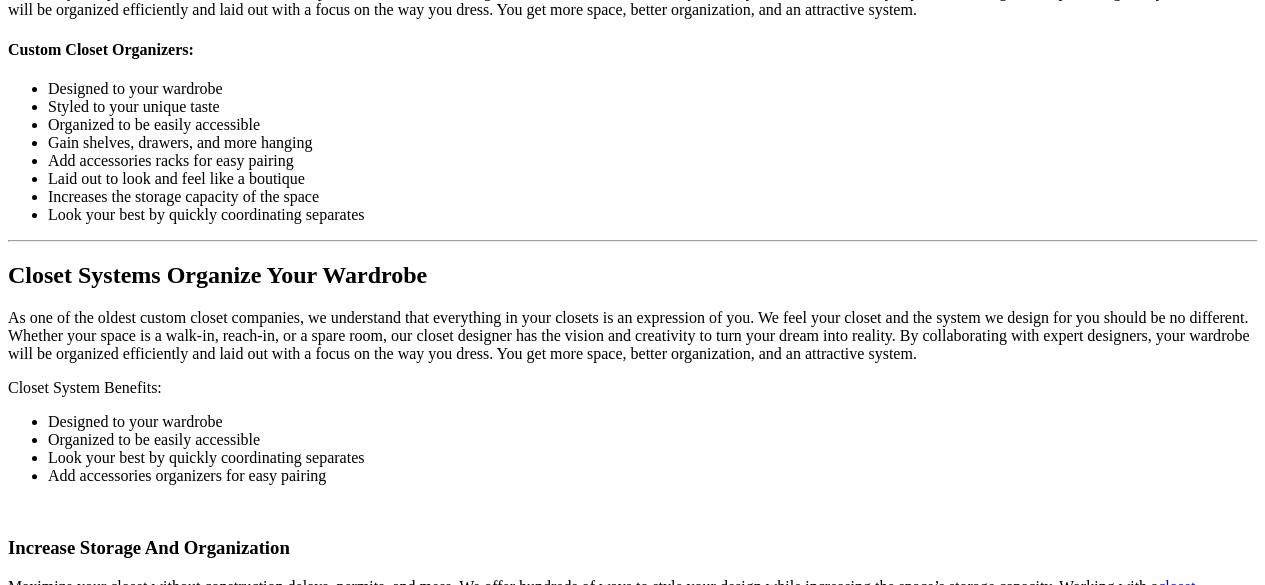 click on "Load More" at bounding box center [44, 2148] 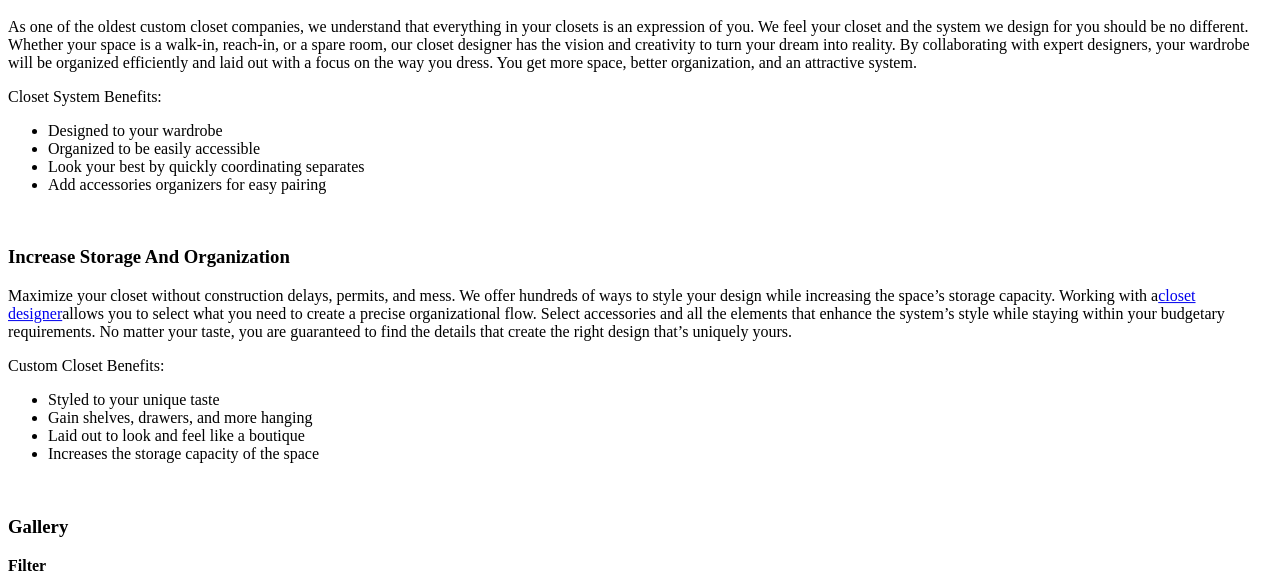 scroll, scrollTop: 2738, scrollLeft: 0, axis: vertical 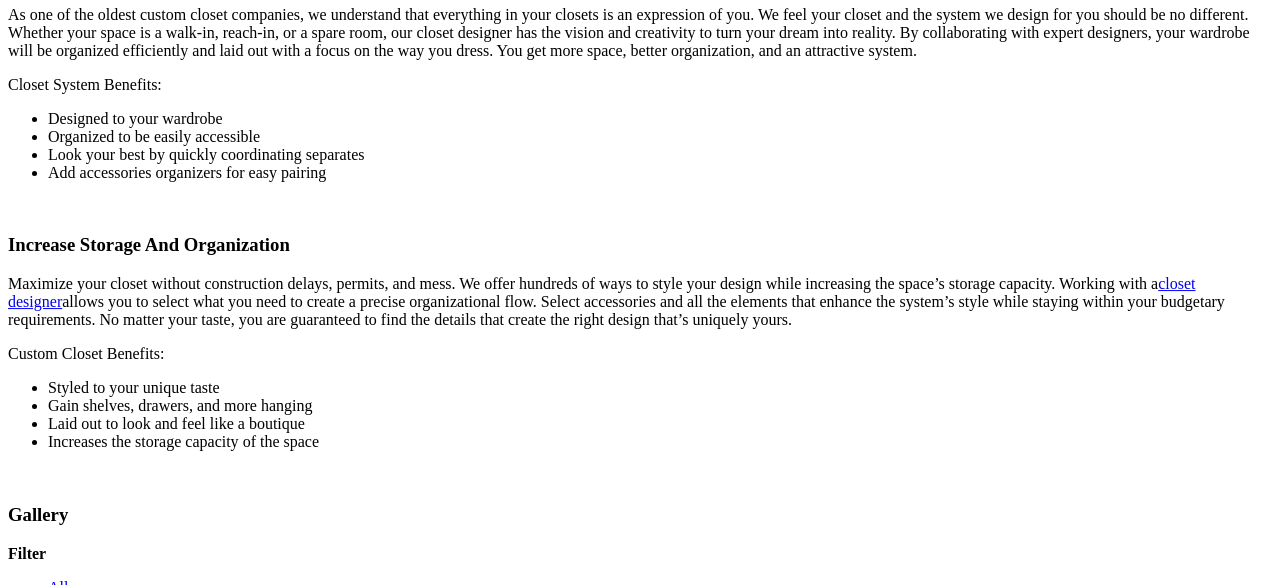 click on "Load More" at bounding box center [44, 2193] 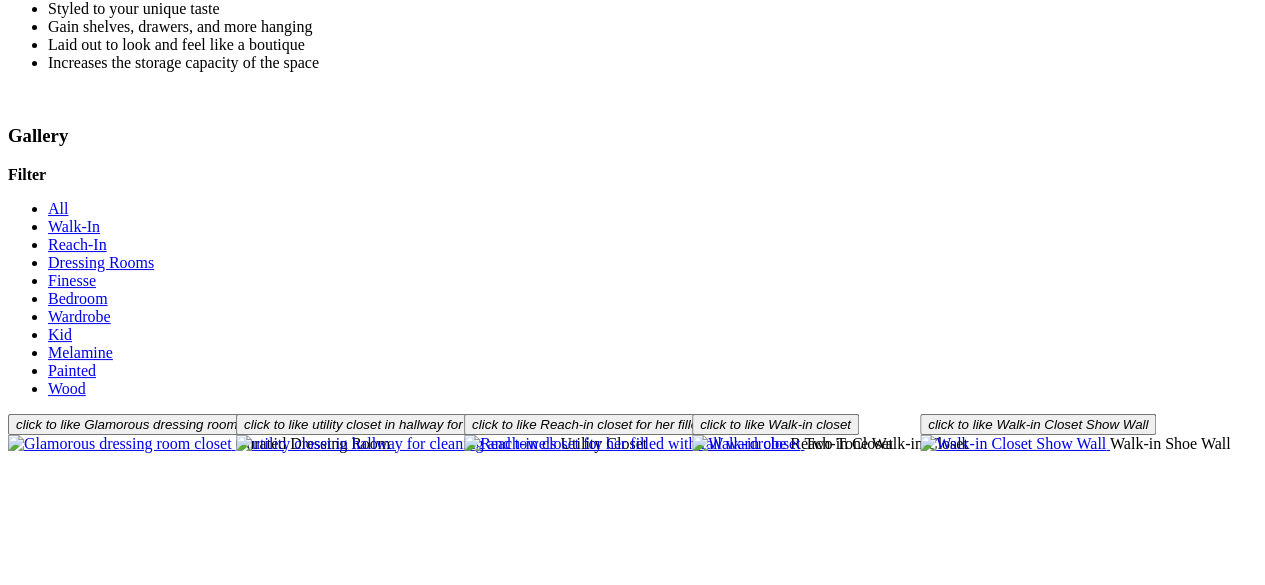 scroll, scrollTop: 3118, scrollLeft: 0, axis: vertical 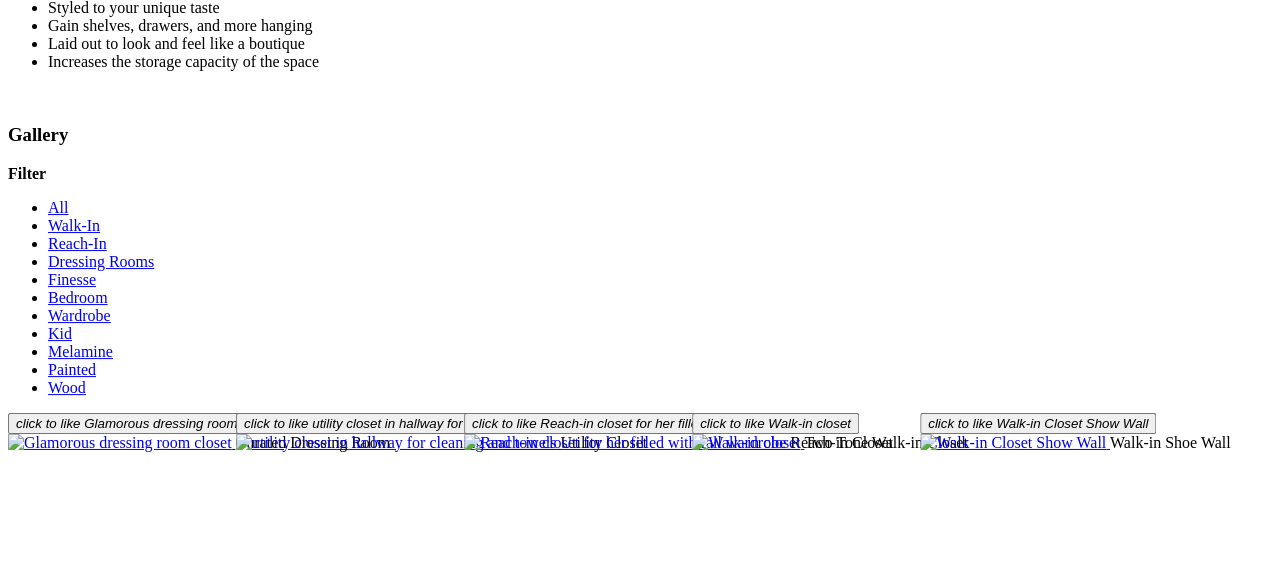 click at bounding box center [1052, 2009] 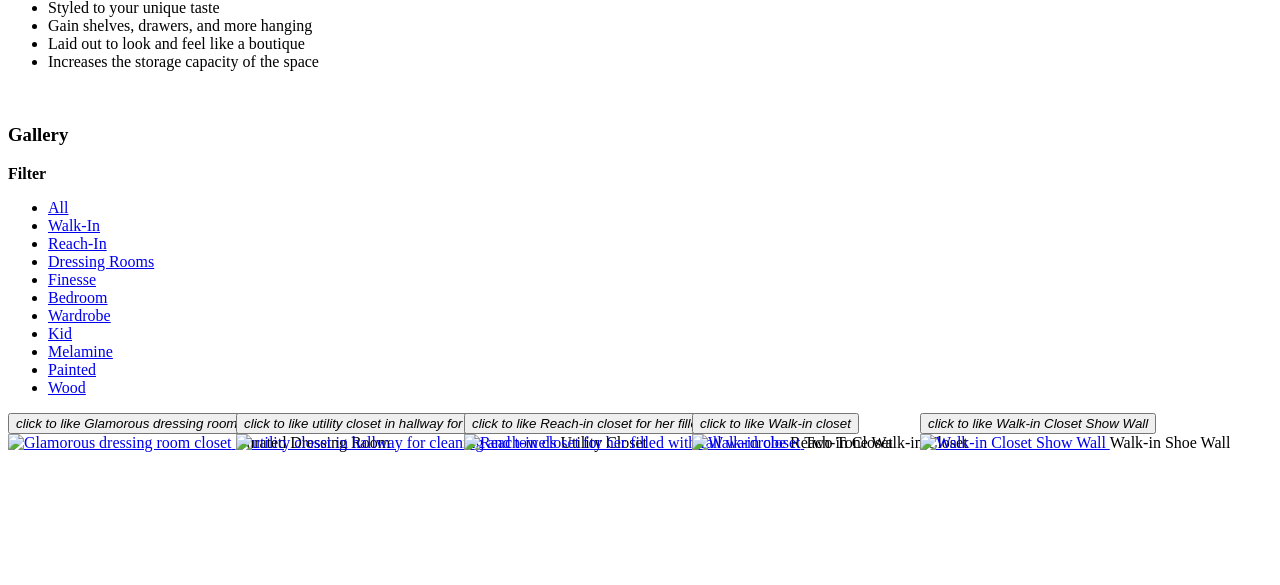 click at bounding box center [8, 48594] 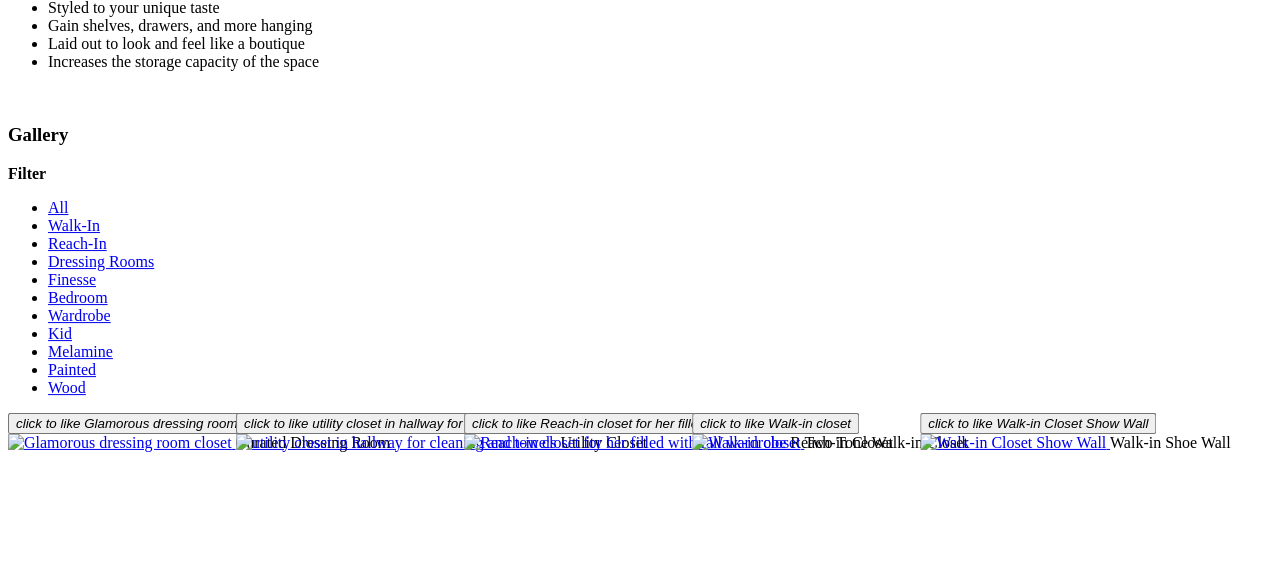 scroll, scrollTop: 3307, scrollLeft: 0, axis: vertical 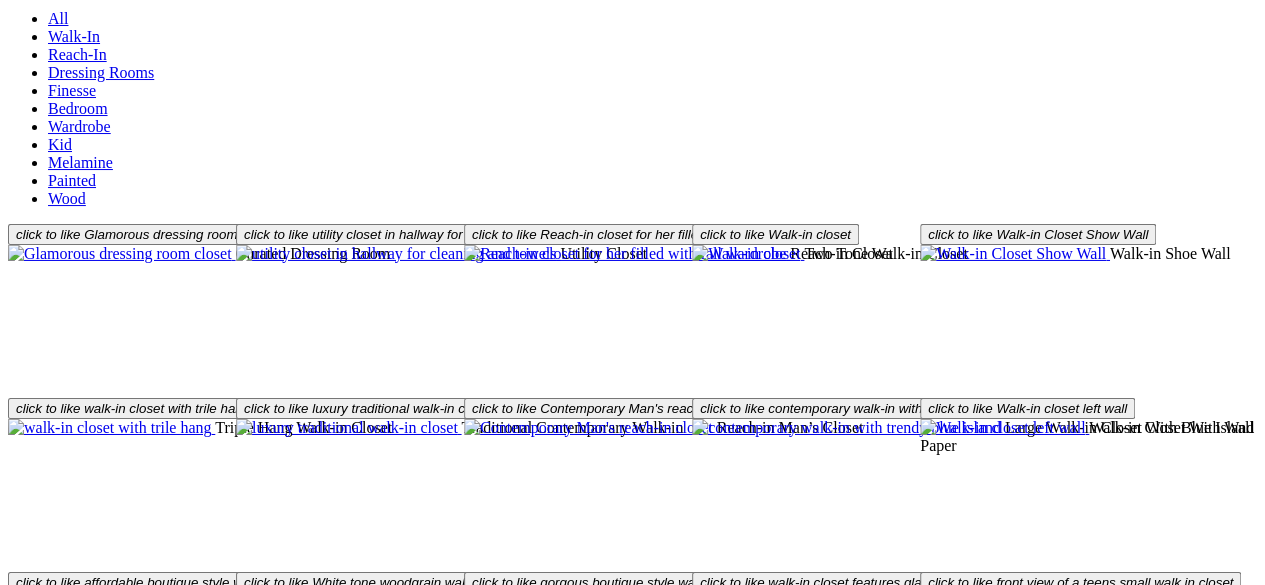 click on "Load More" at bounding box center (44, 1972) 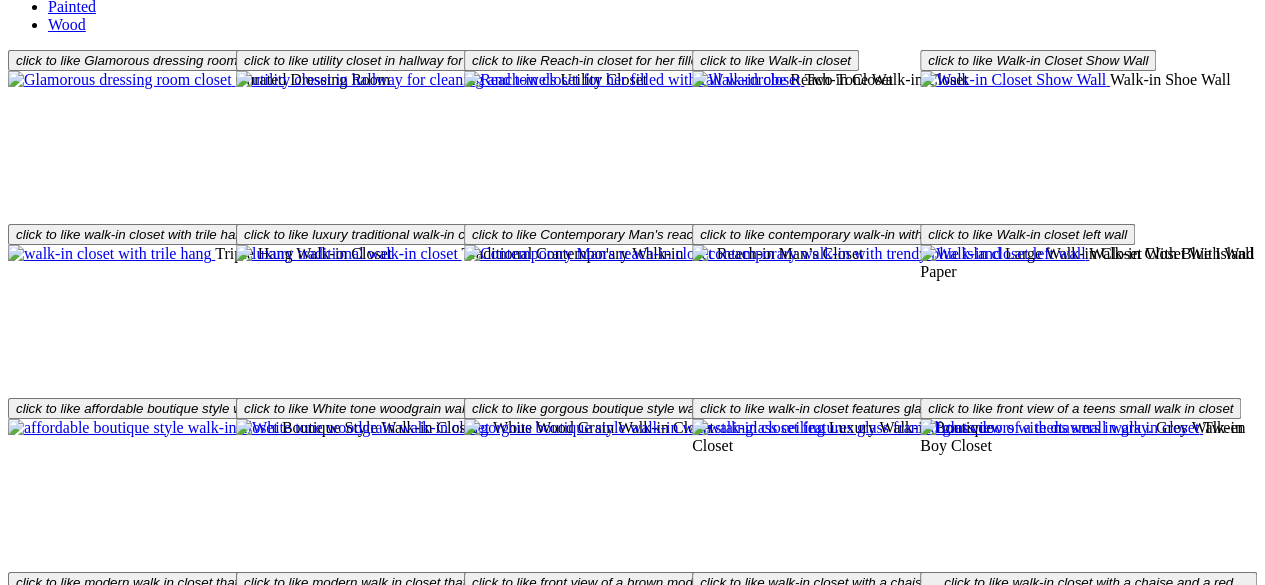 scroll, scrollTop: 3503, scrollLeft: 0, axis: vertical 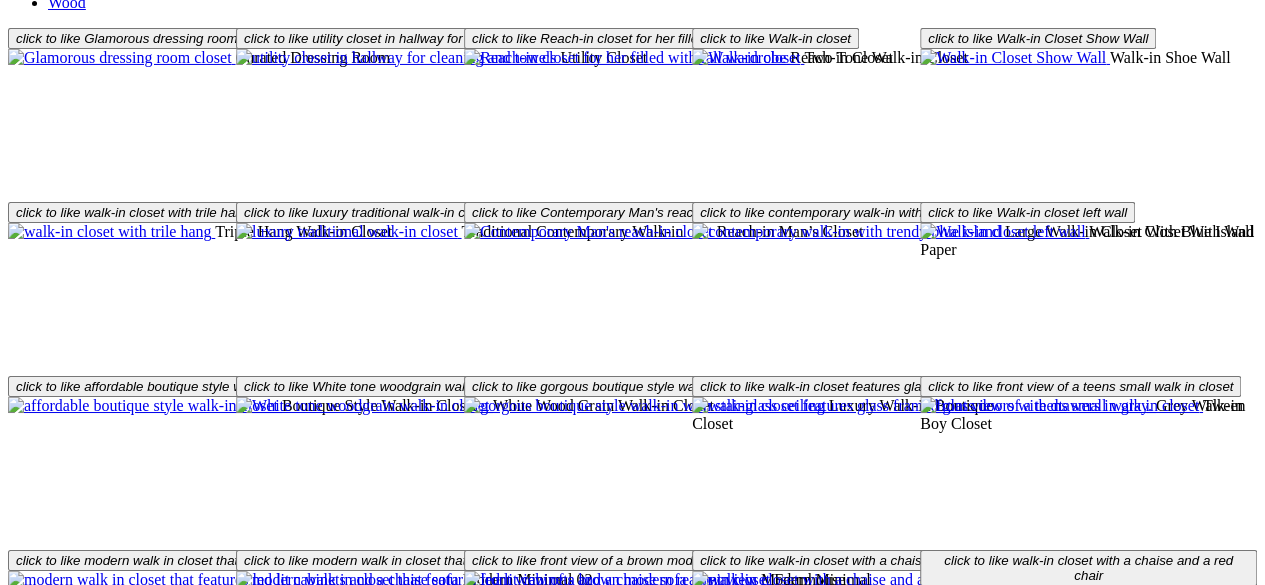 click at bounding box center (1022, 1972) 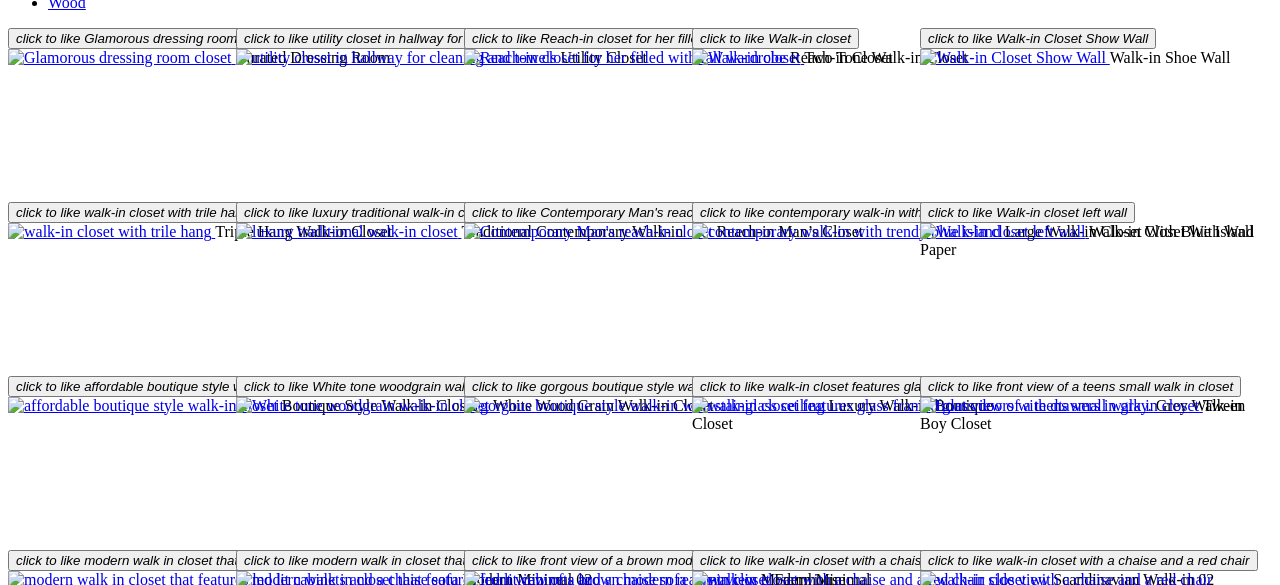 click at bounding box center (640, 48539) 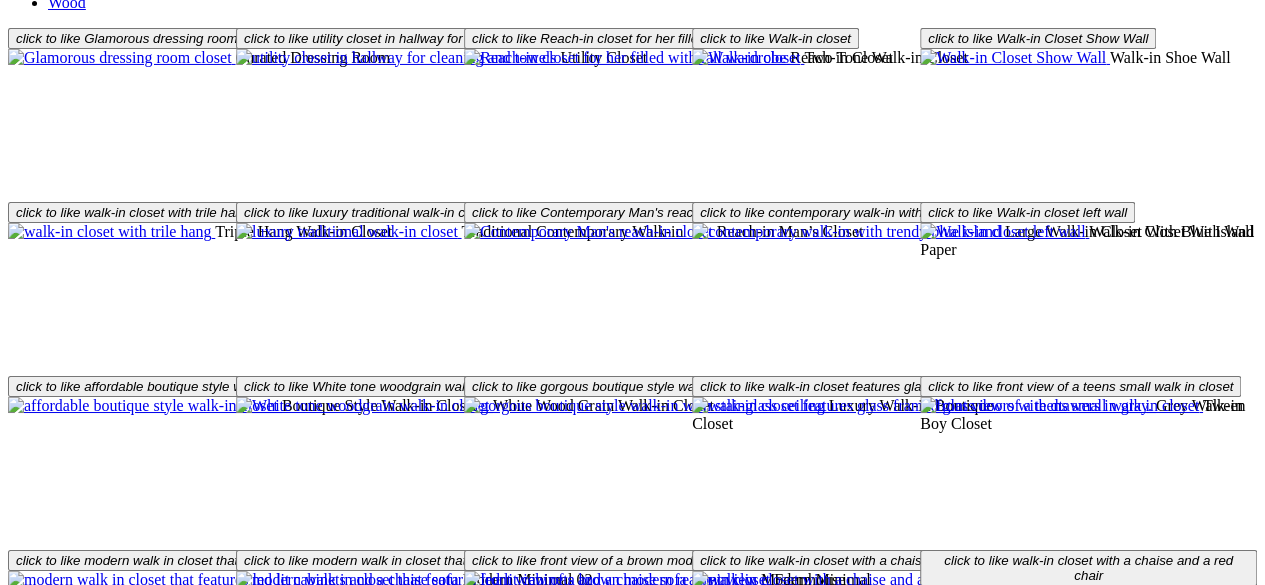 click at bounding box center [120, 1972] 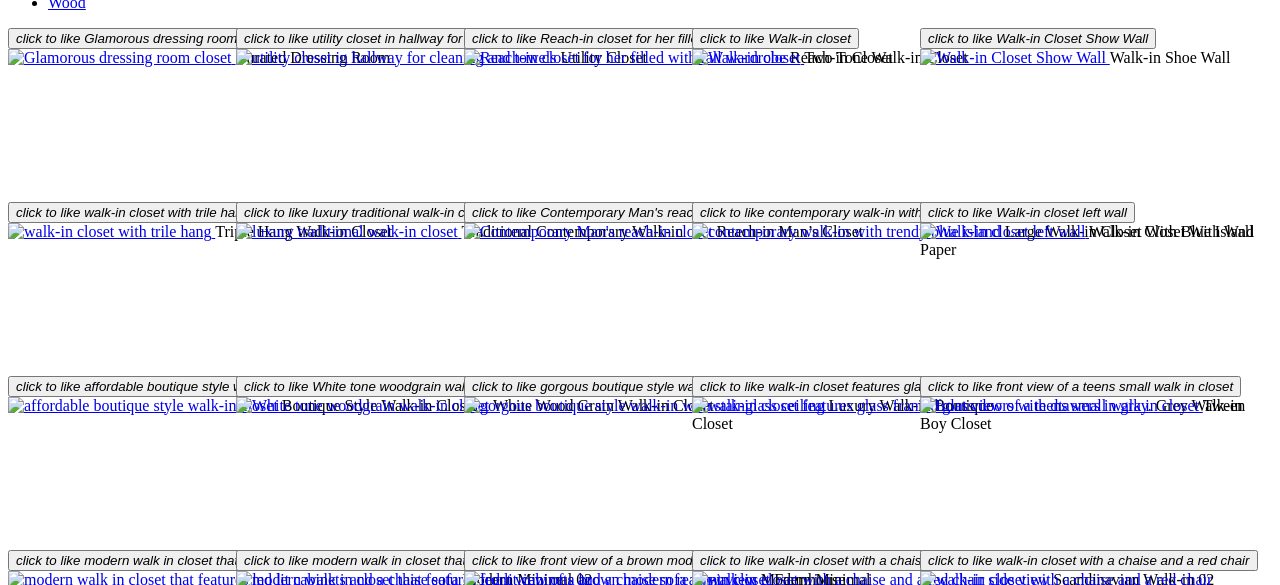 click at bounding box center (8, 48557) 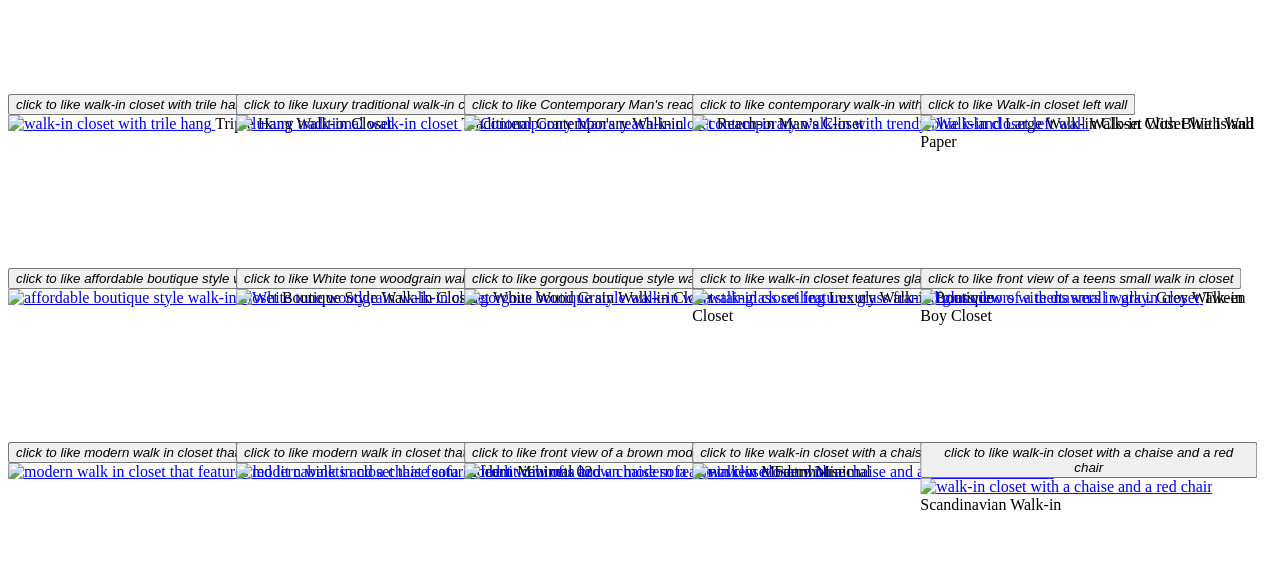 click on "Load More" at bounding box center [44, 2016] 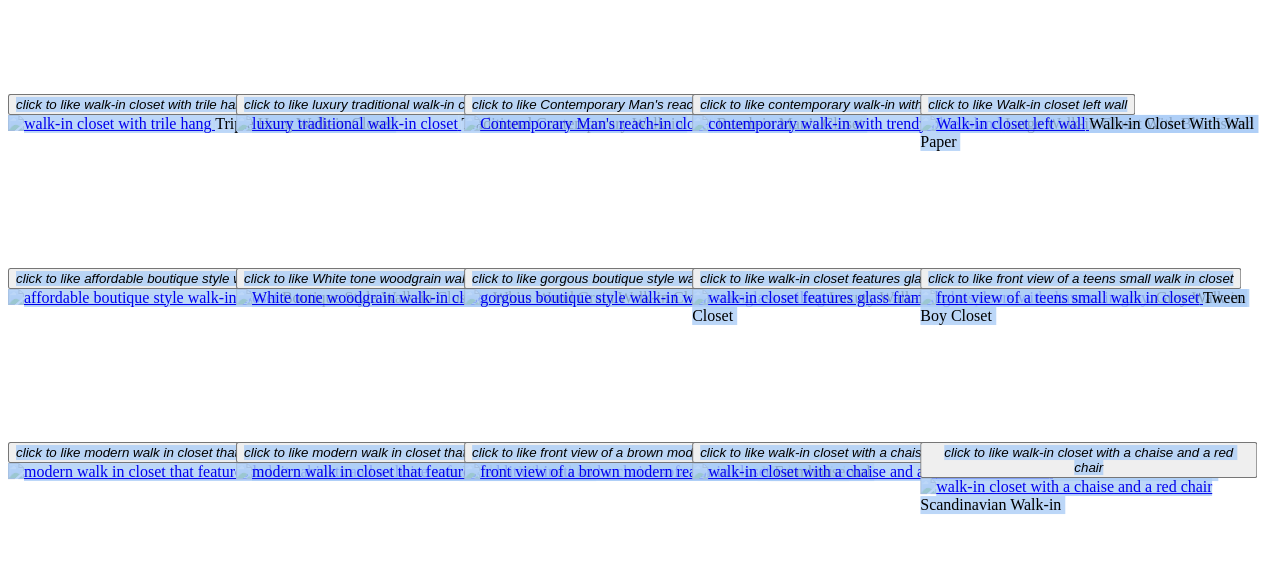 click on "click to like Glamorous dressing room closet
Curated Dressing Room
click to like utility closet in hallway for cleaning and towels
Utility Closet
click to like Reach-in closet for her filled with fall wardrobe
Reach-in Closet
click to like Walk-in closet
Two Tone Walk-in Closet
click to like Walk-in Closet Show Wall
Walk-in Shoe Wall
click to like walk-in closet with trile hang
Triple Hang Walk-in Closet
click to like luxury traditional walk-in closet
Traditional Contemporary Walk-in
click to like Contemporary Man's reach-in closet
Reach-in Man’s Closet
click to like contemporary walk-in with trendy blue island
Large Walk-in Closet With Blue Island
click to like Walk-in closet left wall
Walk-in Closet With Wall Paper
click to like affordable boutique style walk-in closet" at bounding box center [632, 1138] 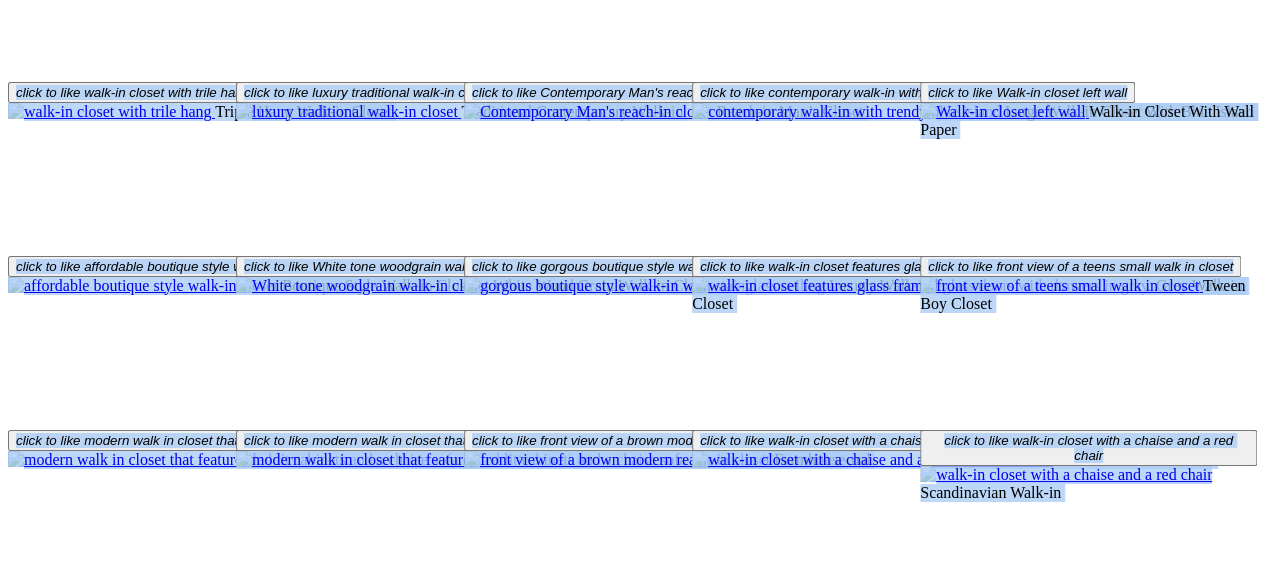 scroll, scrollTop: 3488, scrollLeft: 0, axis: vertical 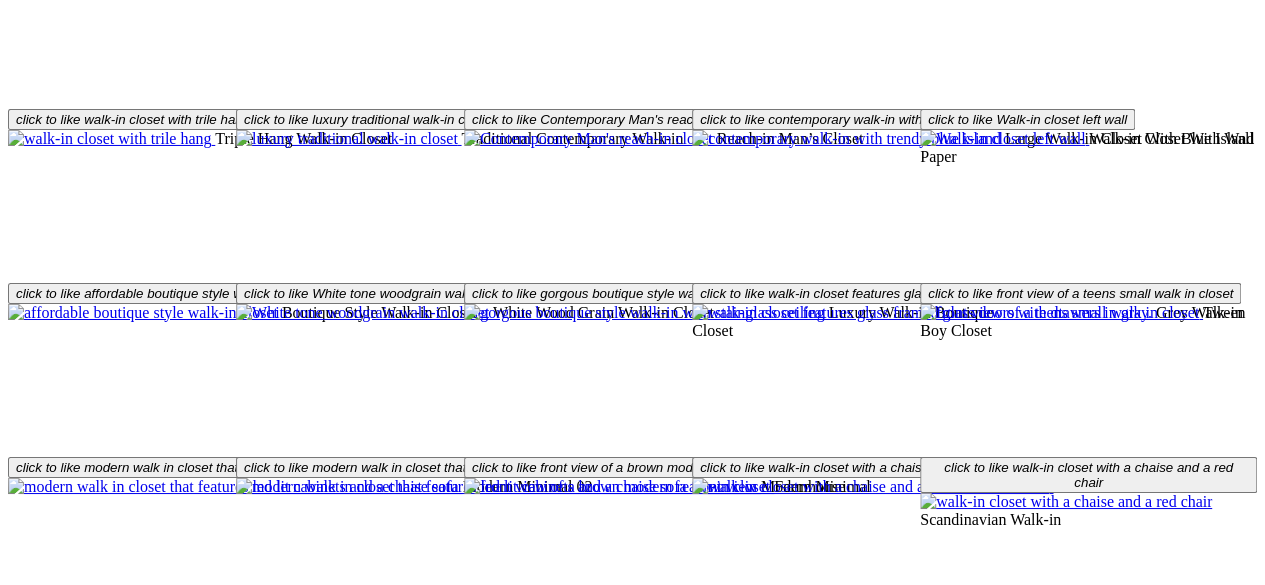 click on "click to like Glamorous dressing room closet
Curated Dressing Room
click to like utility closet in hallway for cleaning and towels
Utility Closet
click to like Reach-in closet for her filled with fall wardrobe
Reach-in Closet
click to like Walk-in closet
Two Tone Walk-in Closet
click to like Walk-in Closet Show Wall
Walk-in Shoe Wall
click to like walk-in closet with trile hang
Triple Hang Walk-in Closet
click to like luxury traditional walk-in closet
Traditional Contemporary Walk-in
click to like Contemporary Man's reach-in closet
Reach-in Man’s Closet
click to like contemporary walk-in with trendy blue island
Large Walk-in Closet With Blue Island
click to like Walk-in closet left wall
Walk-in Closet With Wall Paper
click to like affordable boutique style walk-in closet" at bounding box center (632, 1162) 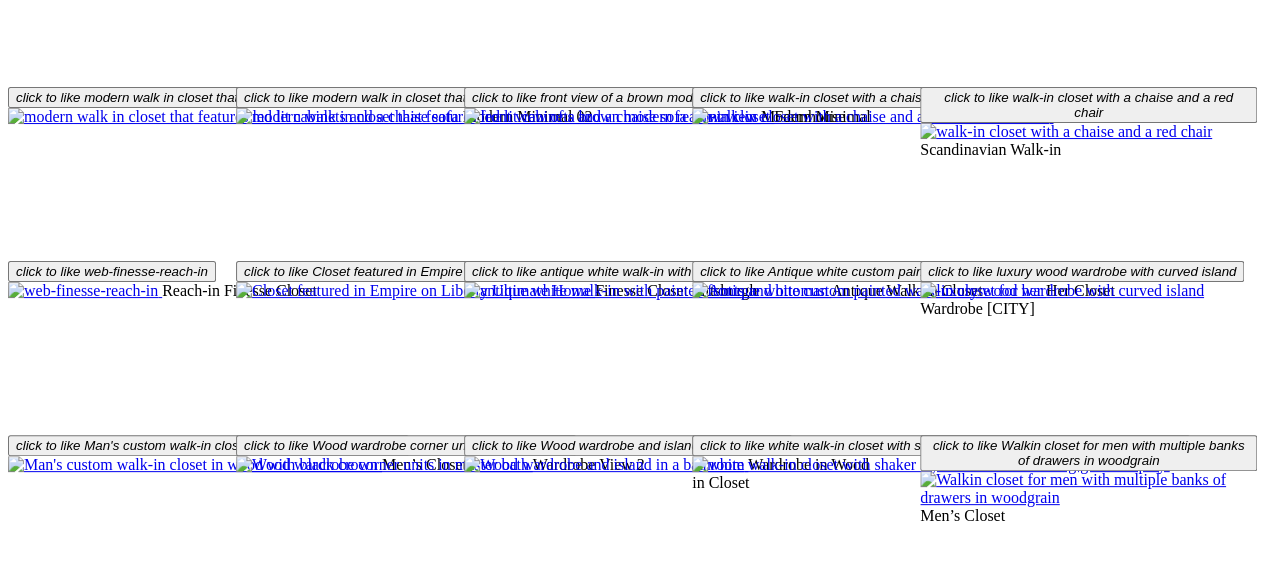 scroll, scrollTop: 3945, scrollLeft: 0, axis: vertical 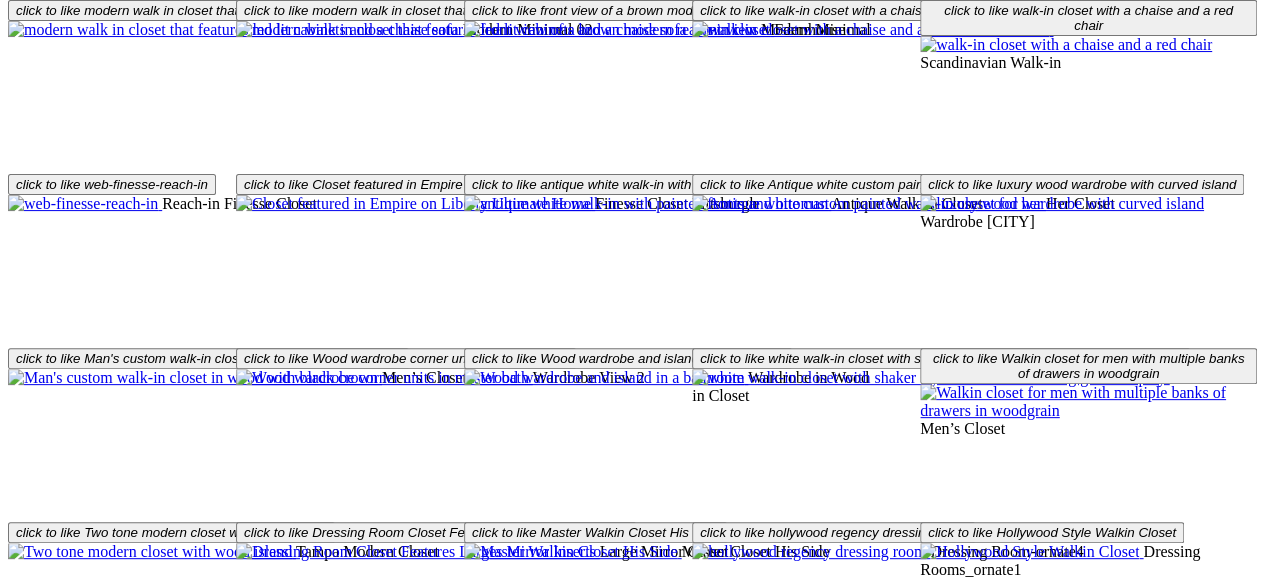 click on "Load More" at bounding box center [44, 1922] 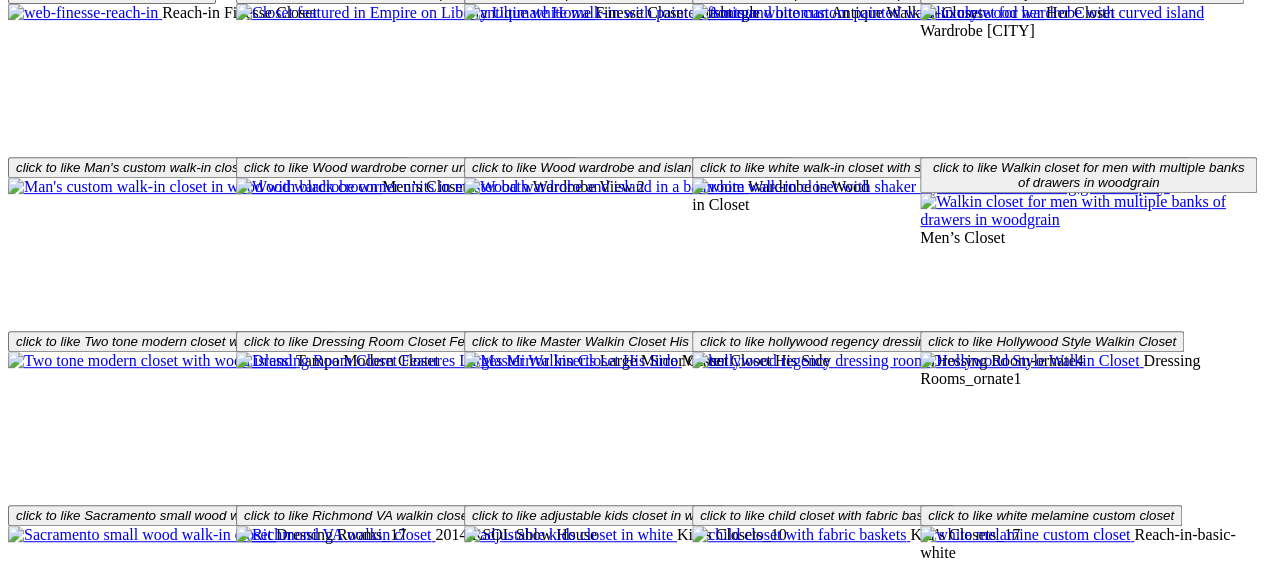 scroll, scrollTop: 4227, scrollLeft: 0, axis: vertical 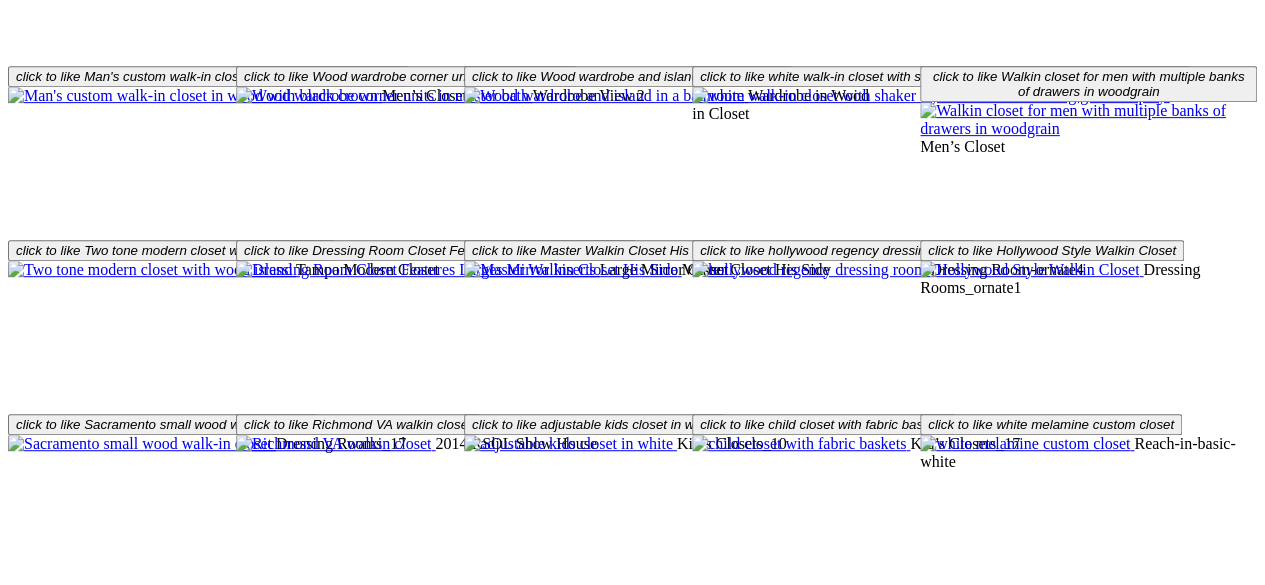 click on "Load More" at bounding box center (44, 1988) 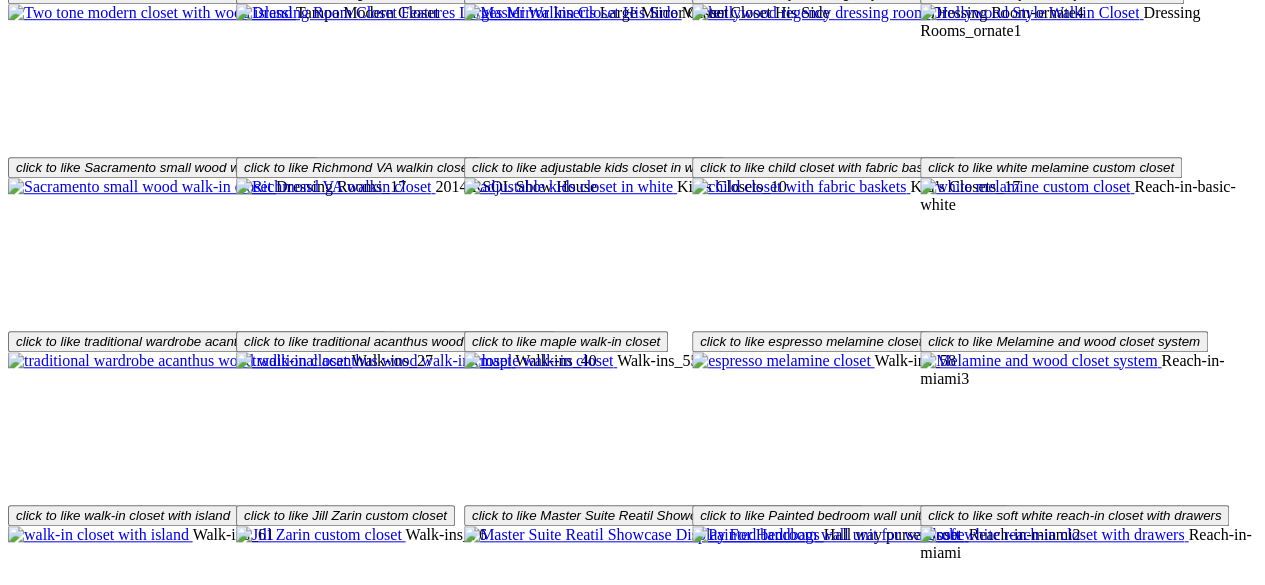 scroll, scrollTop: 4485, scrollLeft: 0, axis: vertical 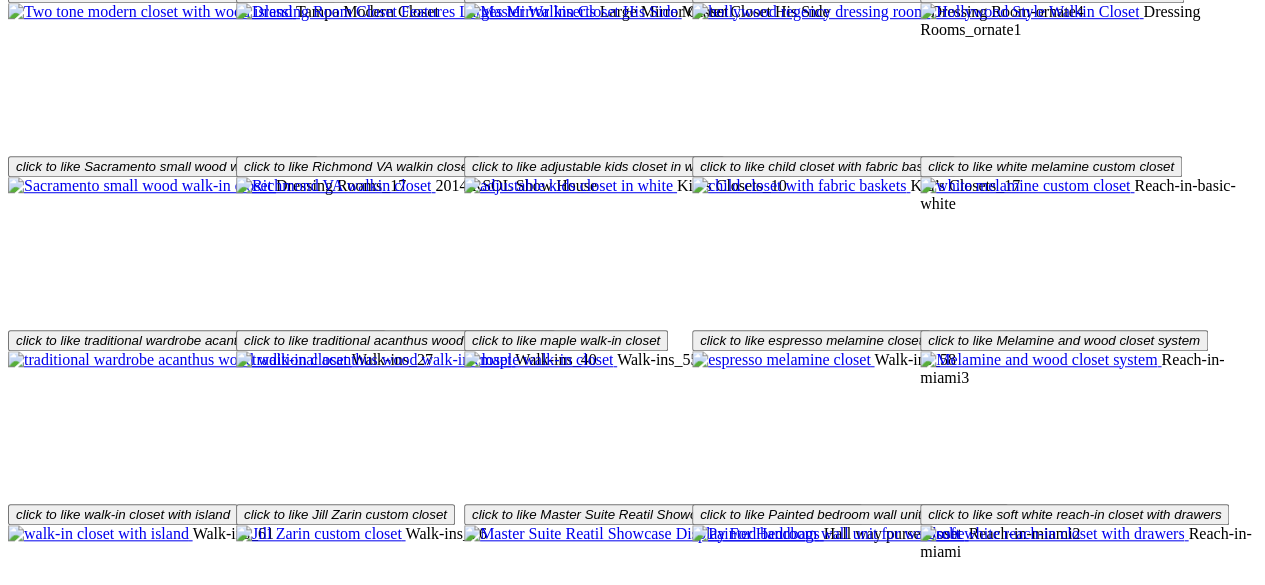 click on "Load More" at bounding box center [44, 2078] 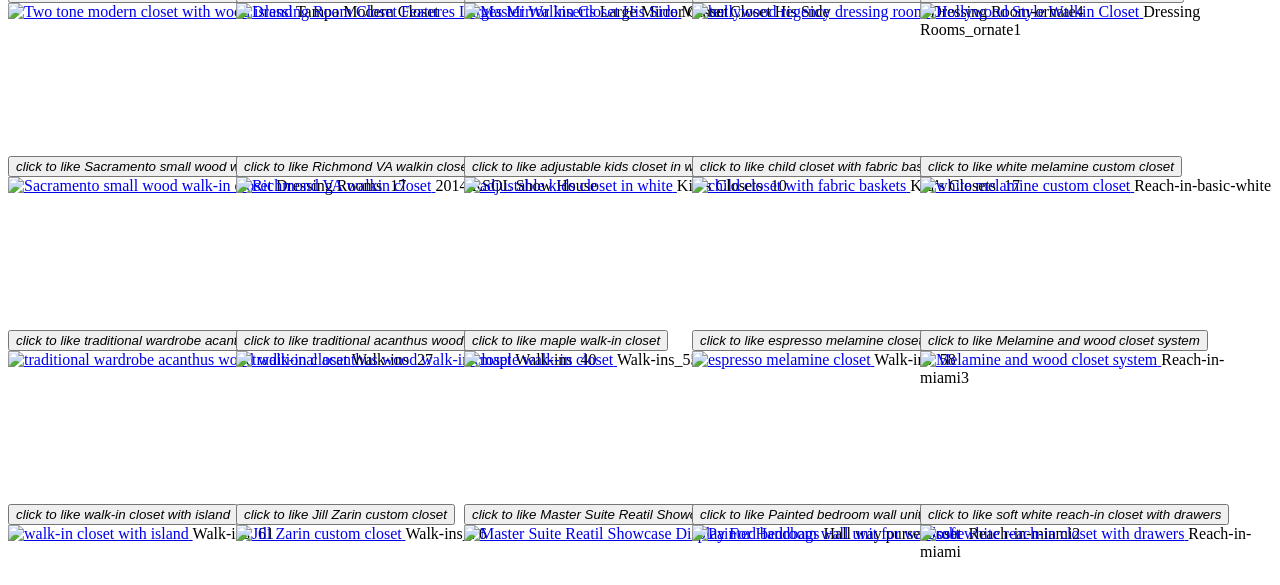 click at bounding box center (8, 48859) 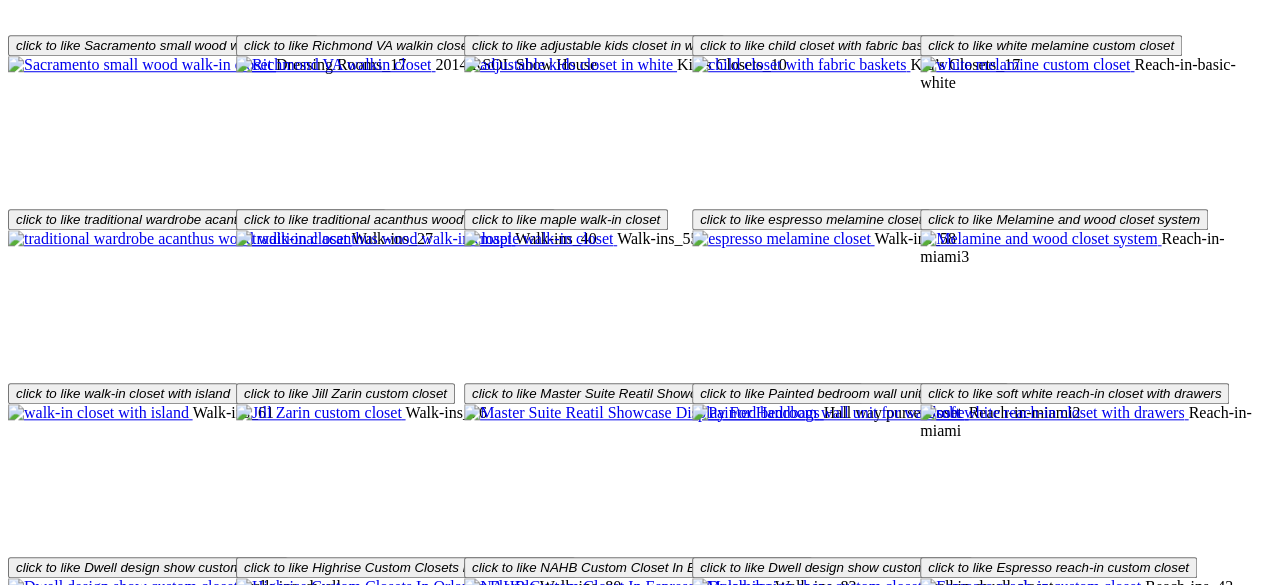 scroll, scrollTop: 4630, scrollLeft: 0, axis: vertical 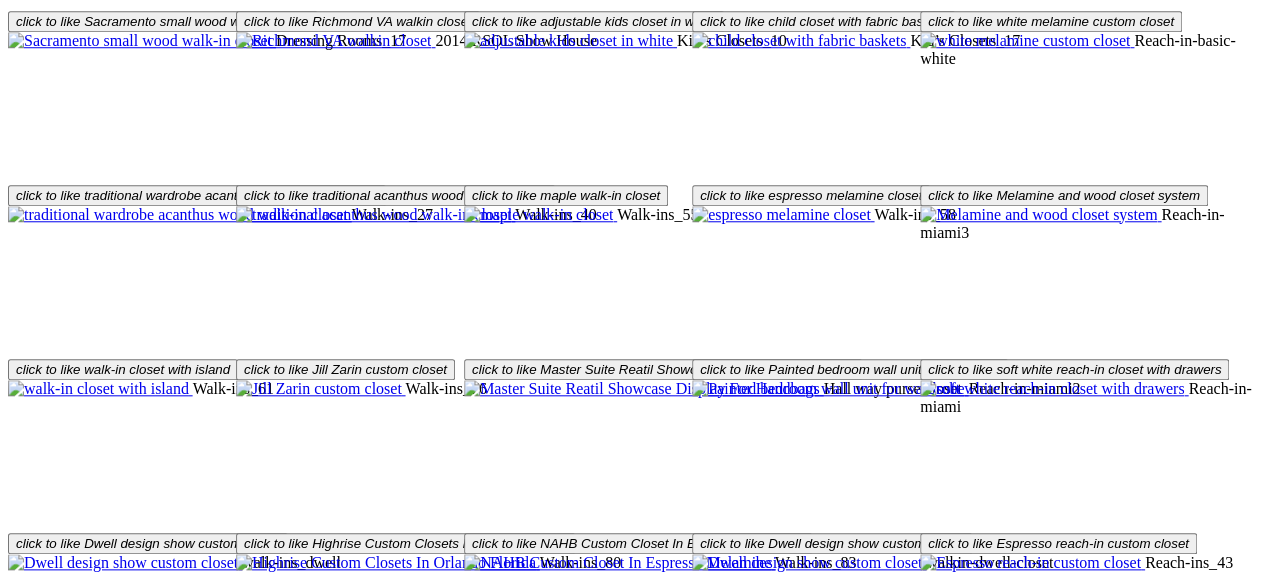 drag, startPoint x: 184, startPoint y: 393, endPoint x: 131, endPoint y: 383, distance: 53.935146 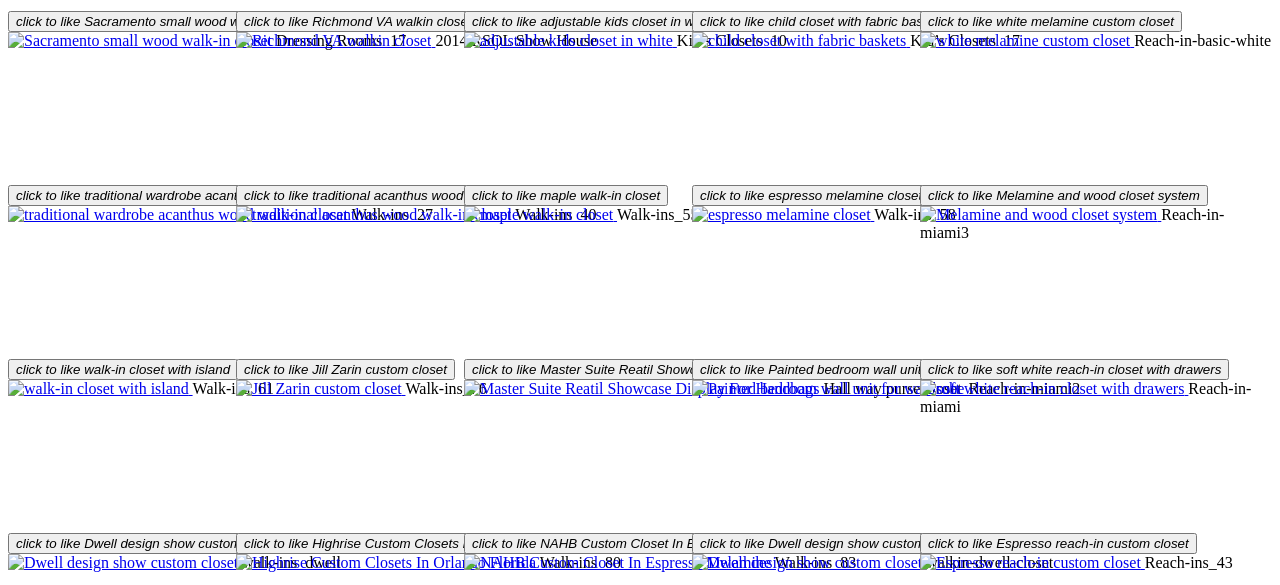 click at bounding box center [8, 48714] 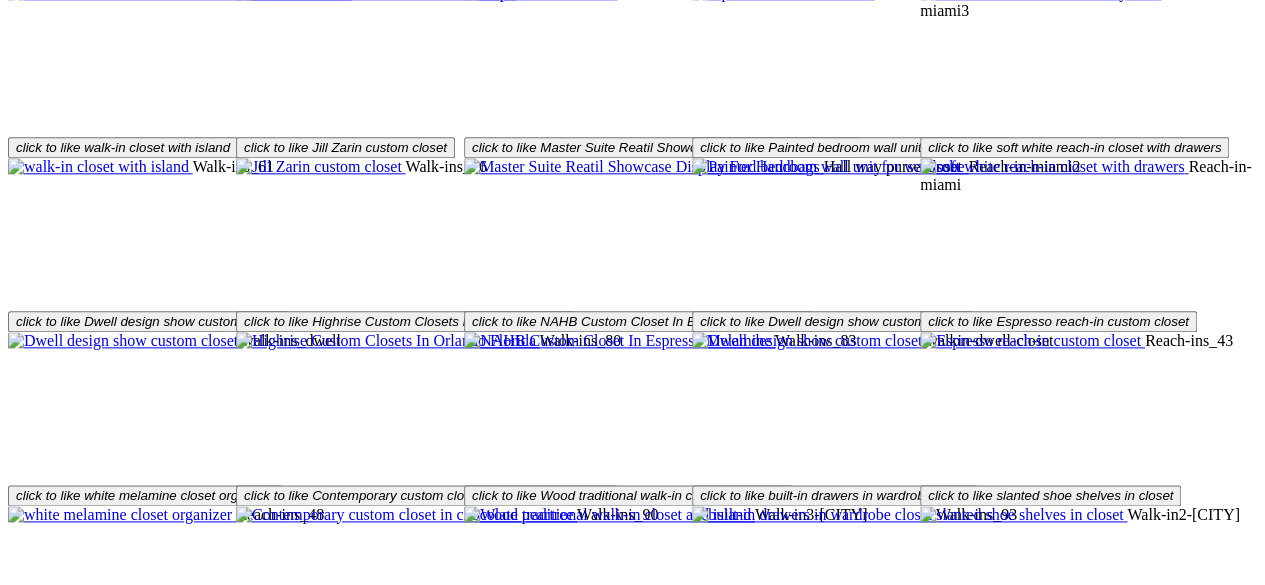 scroll, scrollTop: 4853, scrollLeft: 0, axis: vertical 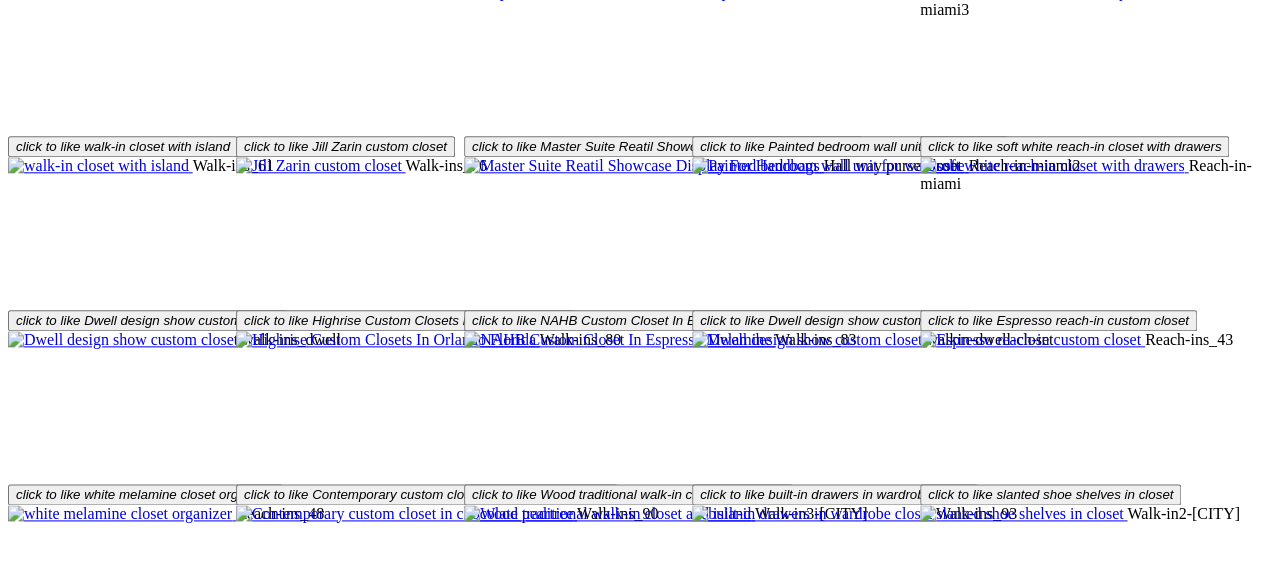 click on "Load More" at bounding box center (44, 2058) 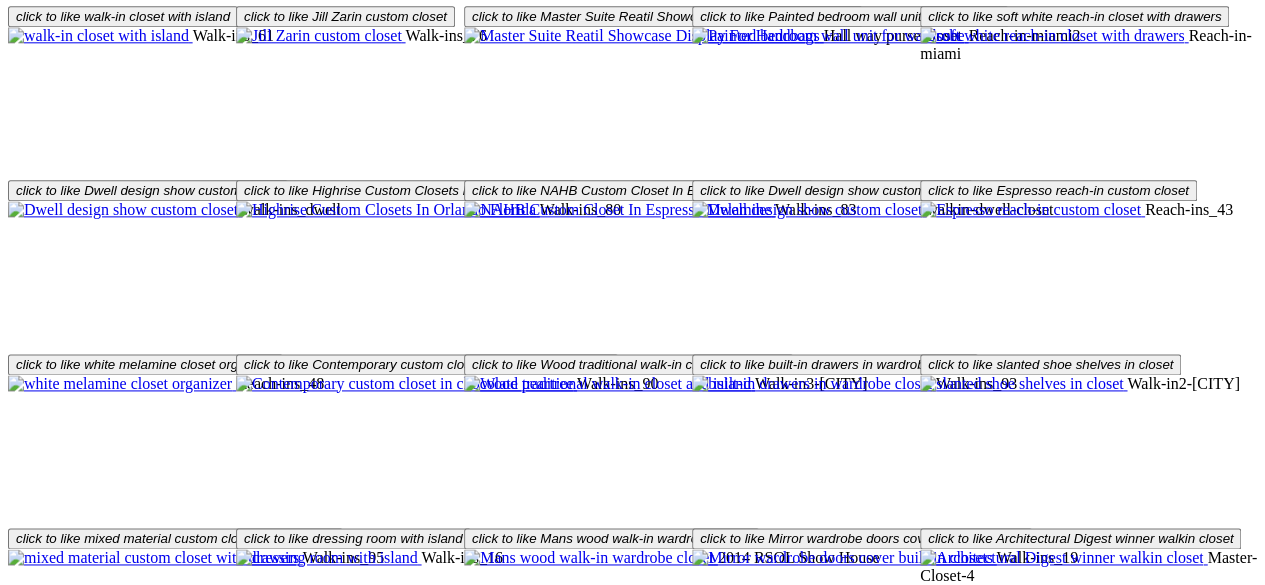 scroll, scrollTop: 4997, scrollLeft: 0, axis: vertical 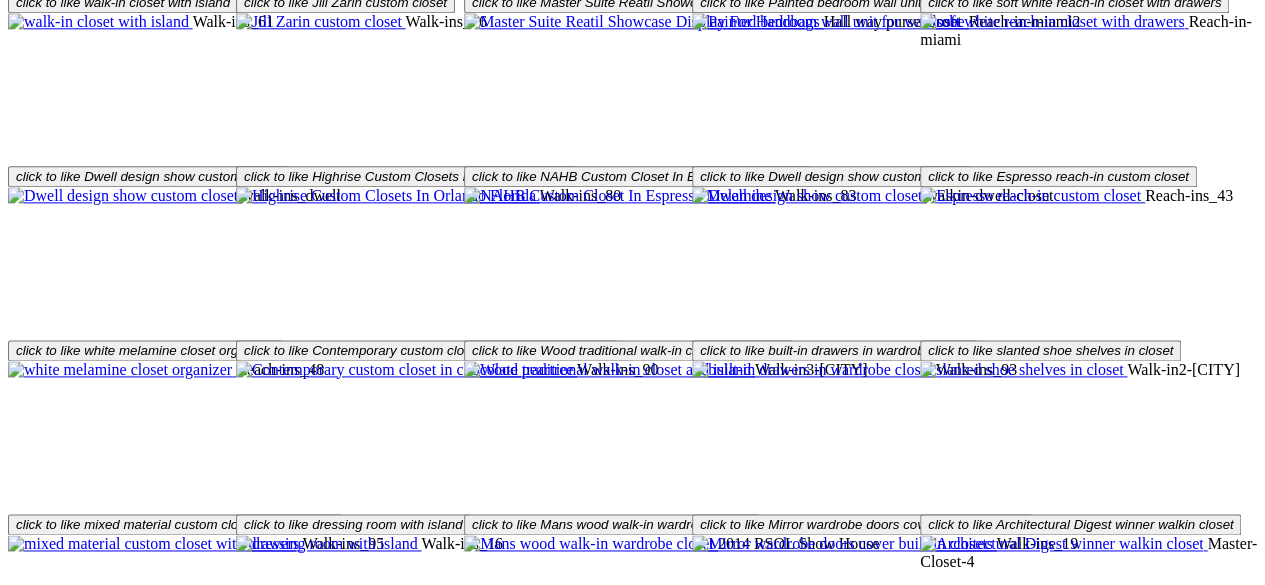 click at bounding box center [171, 1762] 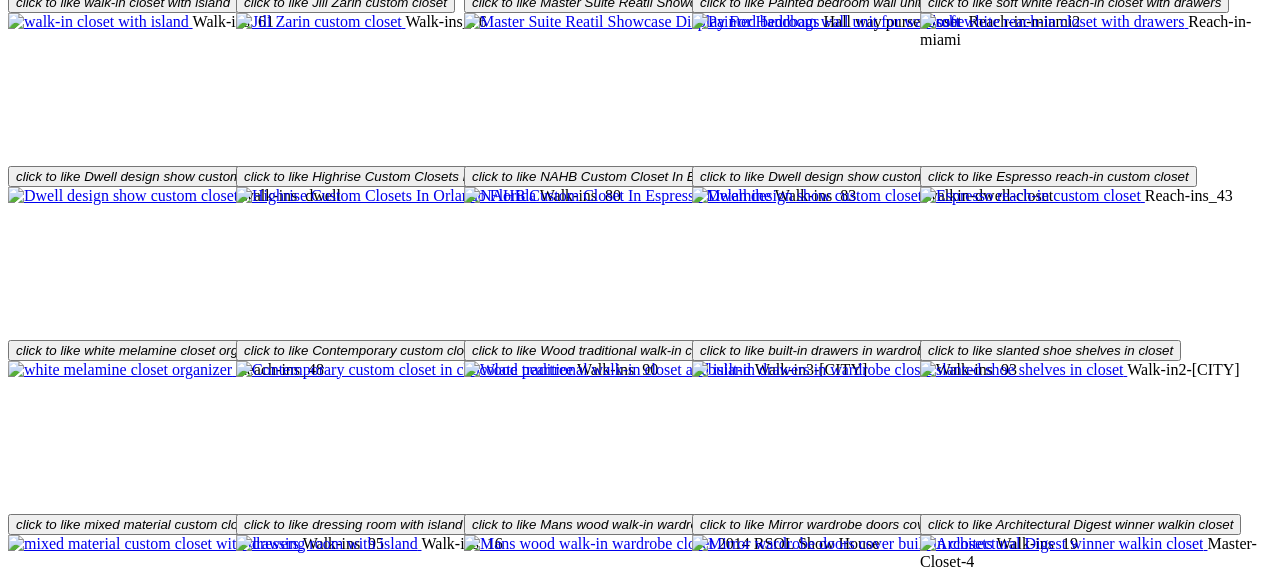 click at bounding box center (8, 48713) 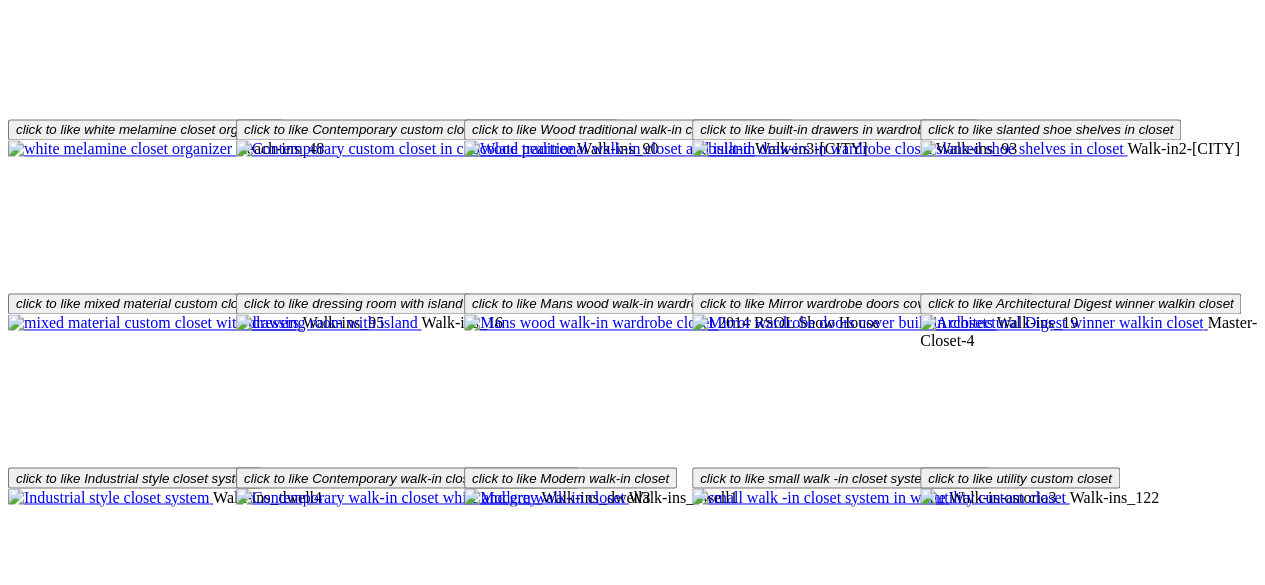 scroll, scrollTop: 5219, scrollLeft: 0, axis: vertical 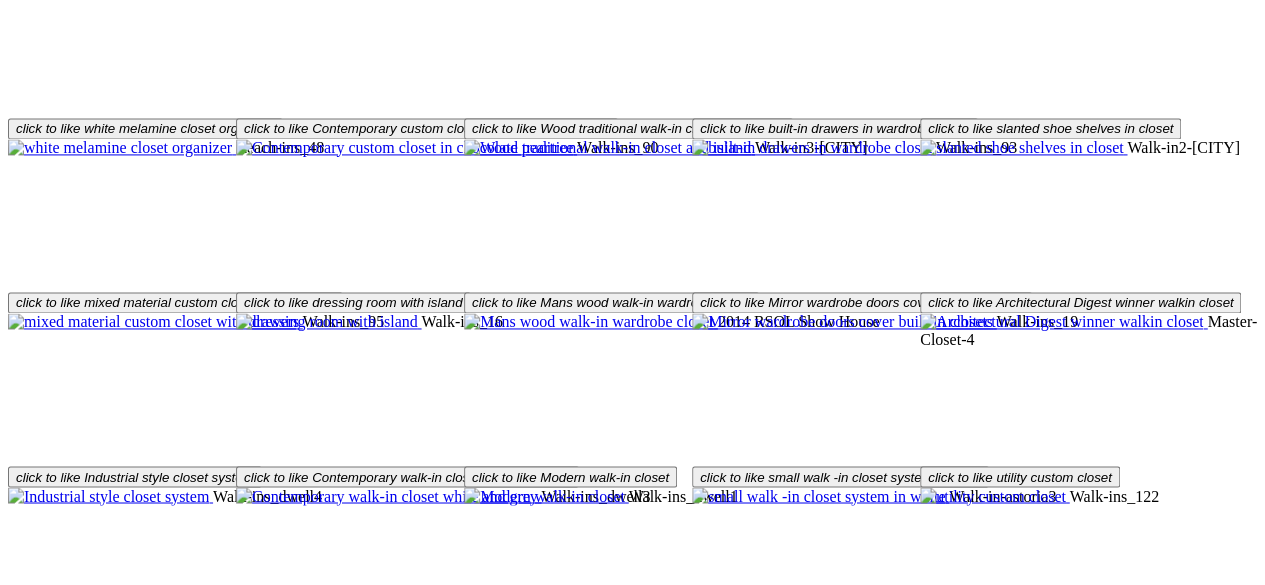click on "Load More" at bounding box center (44, 2040) 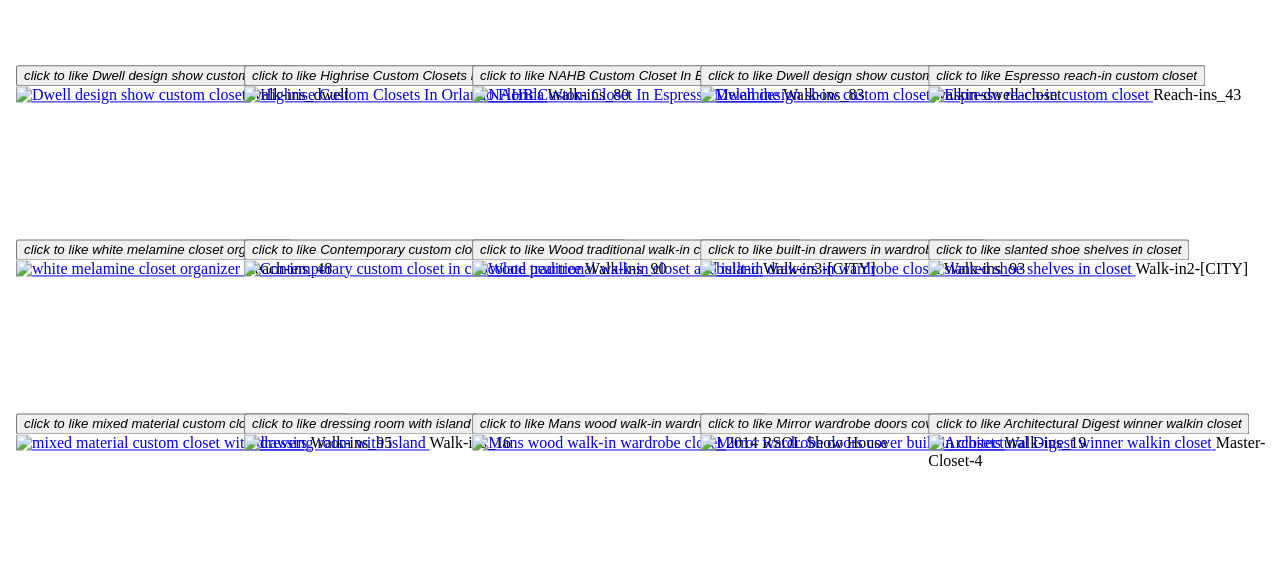 scroll, scrollTop: 5099, scrollLeft: 0, axis: vertical 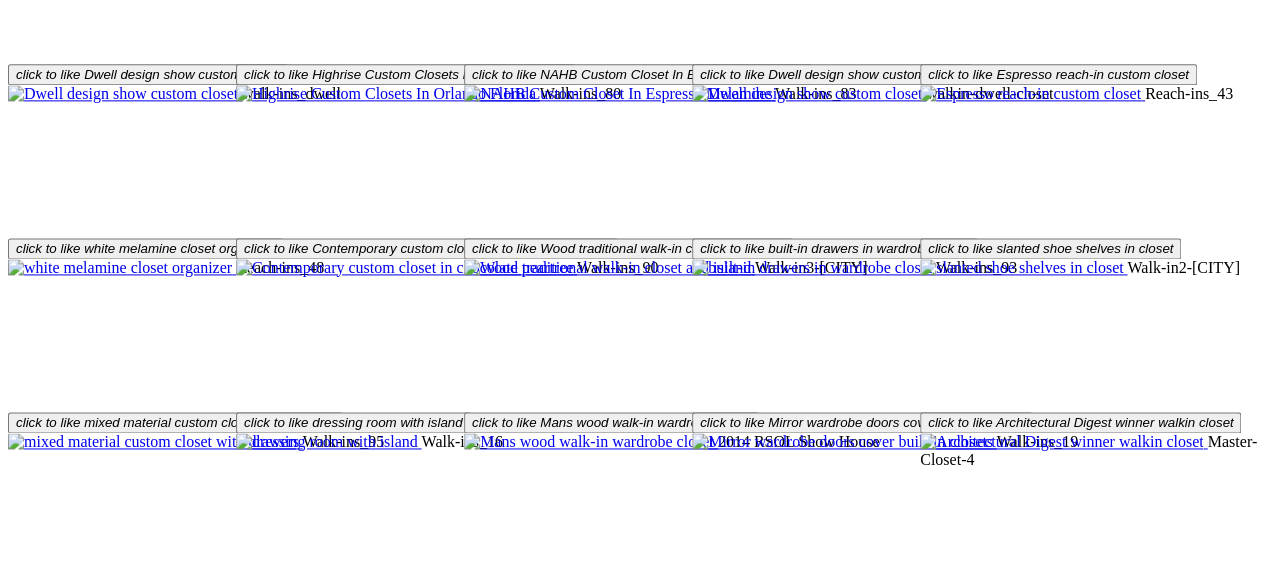 click at bounding box center (901, 1834) 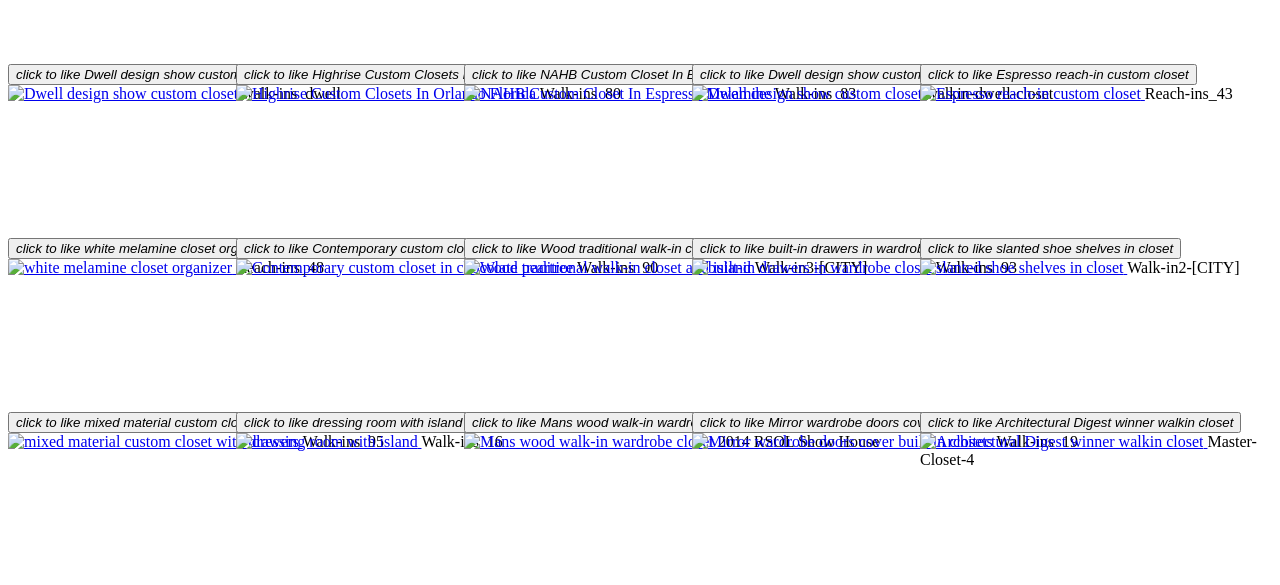 click at bounding box center (8, 48941) 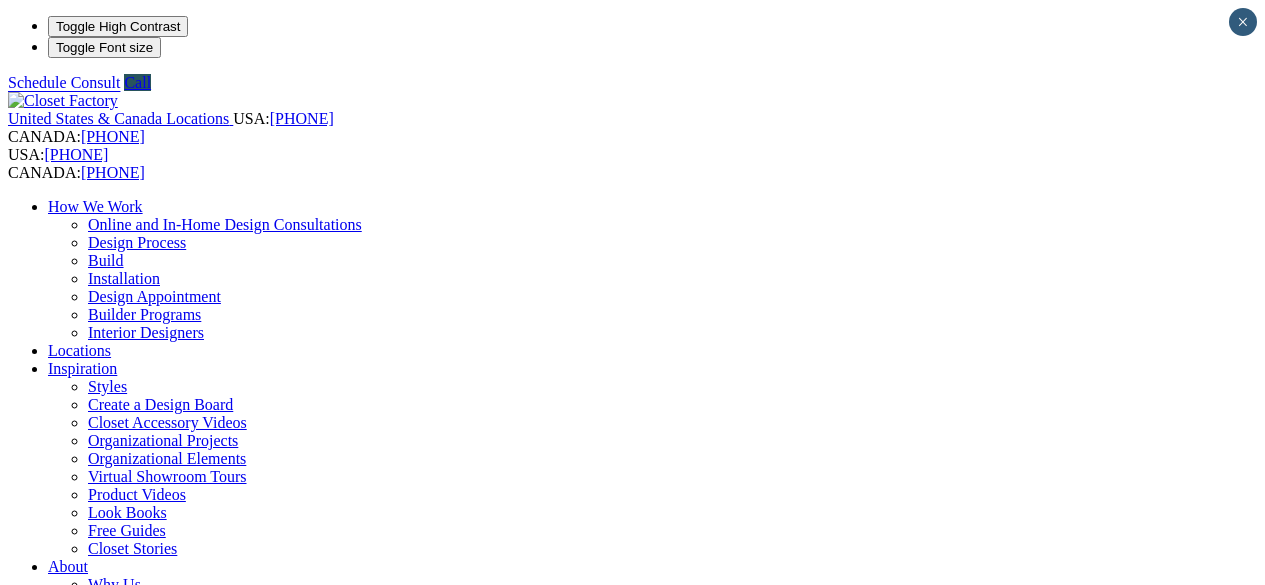 scroll, scrollTop: 6336, scrollLeft: 0, axis: vertical 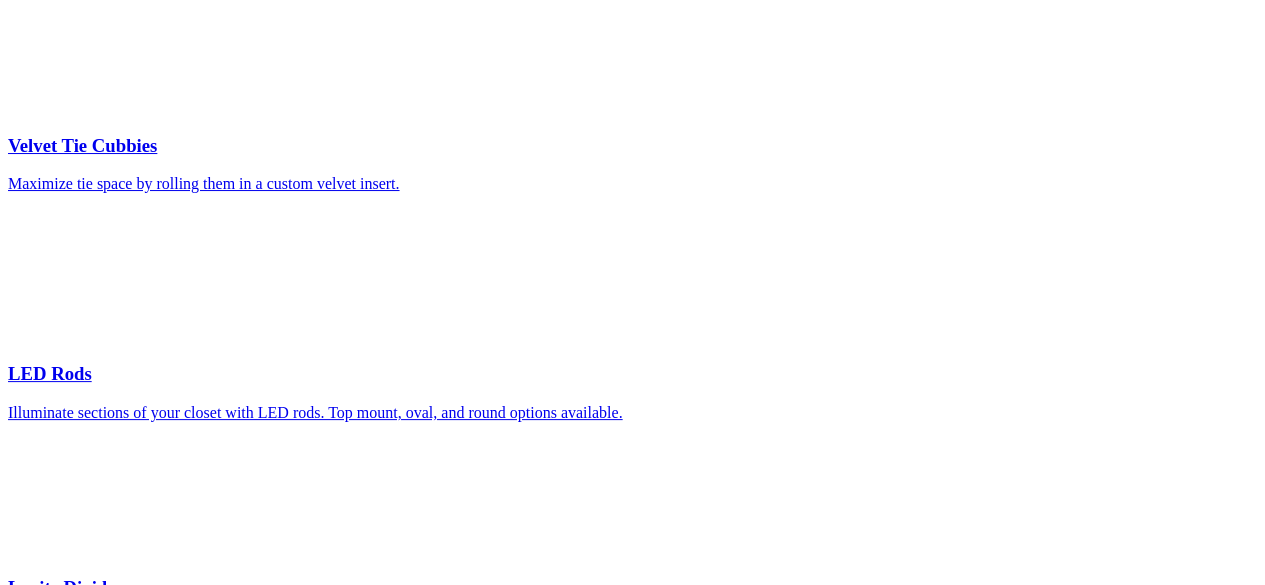 click on "Closet Organizers" at bounding box center [145, -4759] 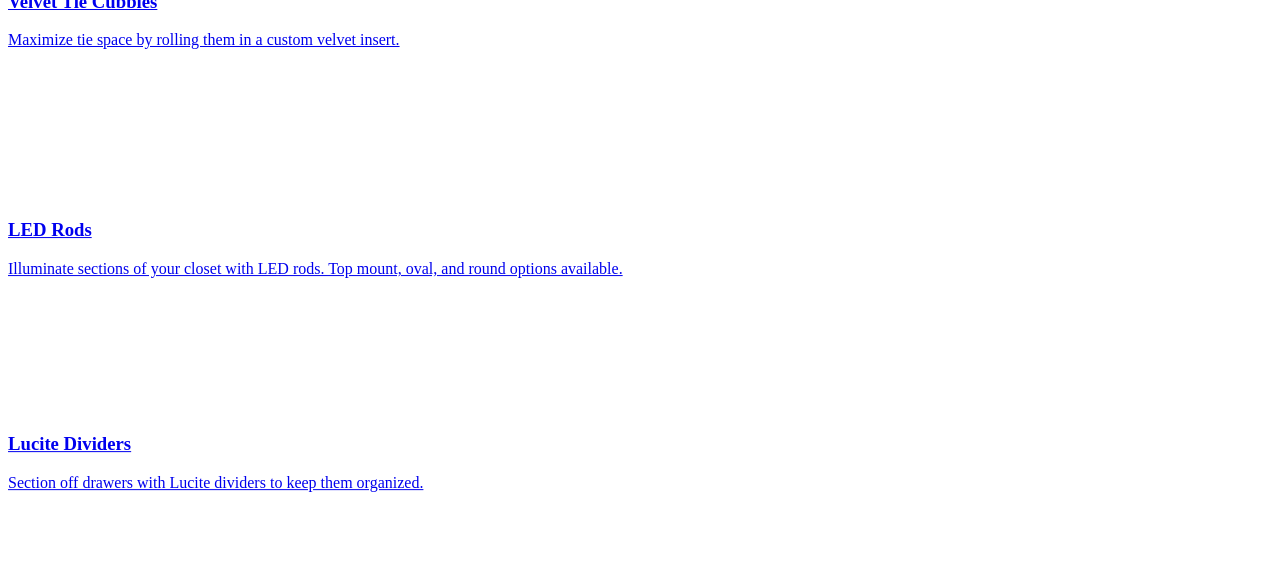 click on "Custom Closets" at bounding box center [98, -4777] 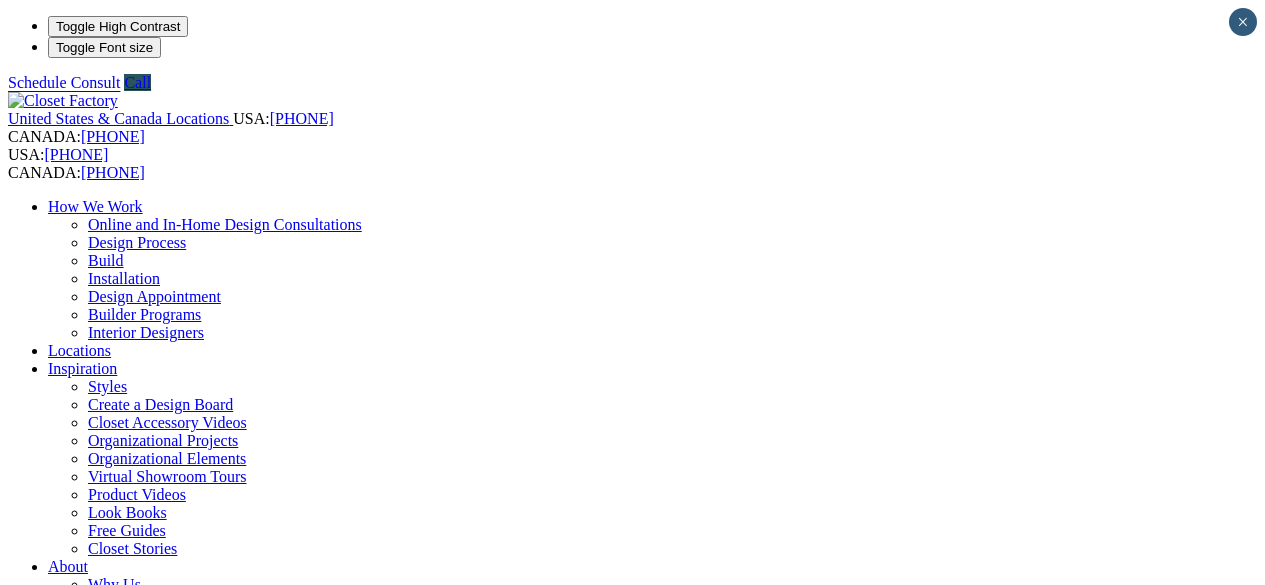 scroll, scrollTop: 0, scrollLeft: 0, axis: both 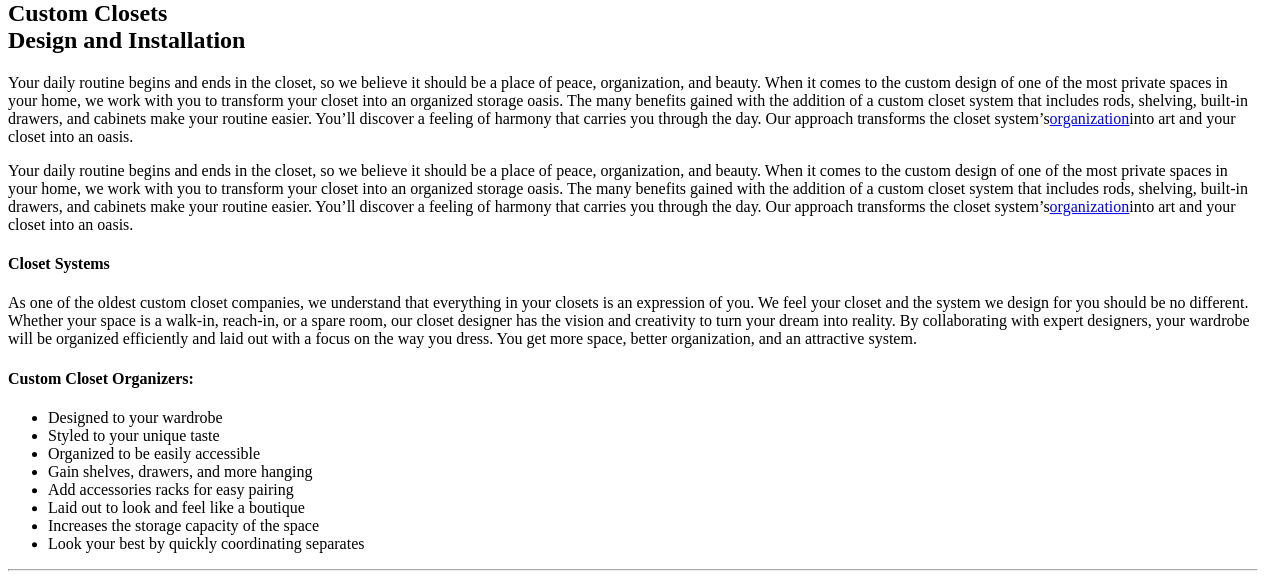click on "Load More" at bounding box center [44, 2129] 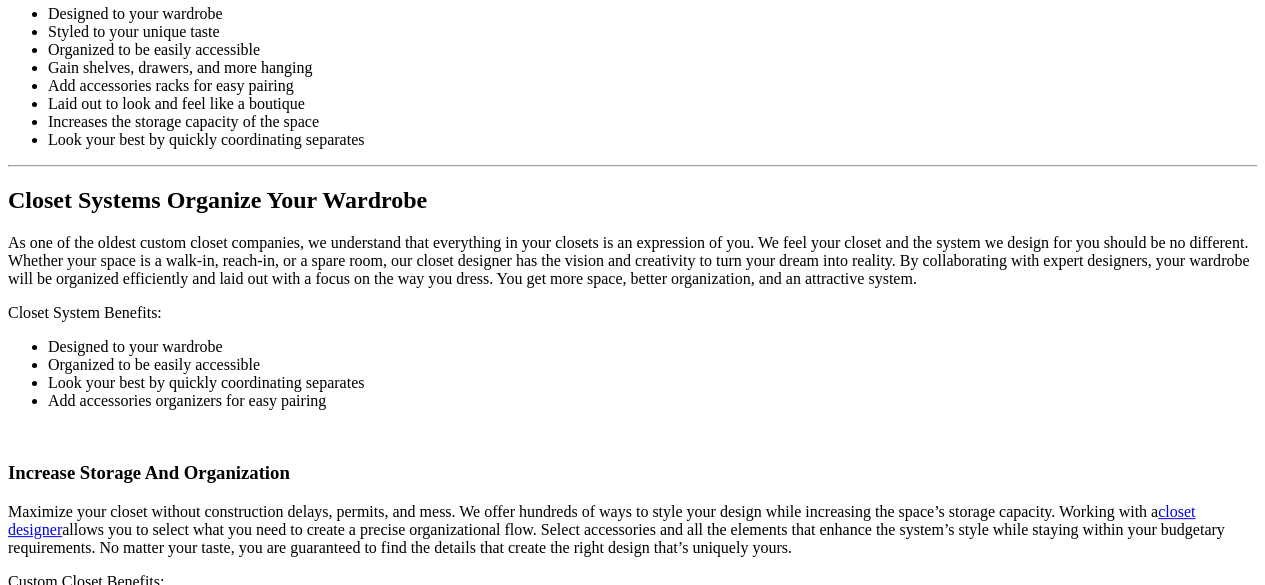 scroll, scrollTop: 2535, scrollLeft: 0, axis: vertical 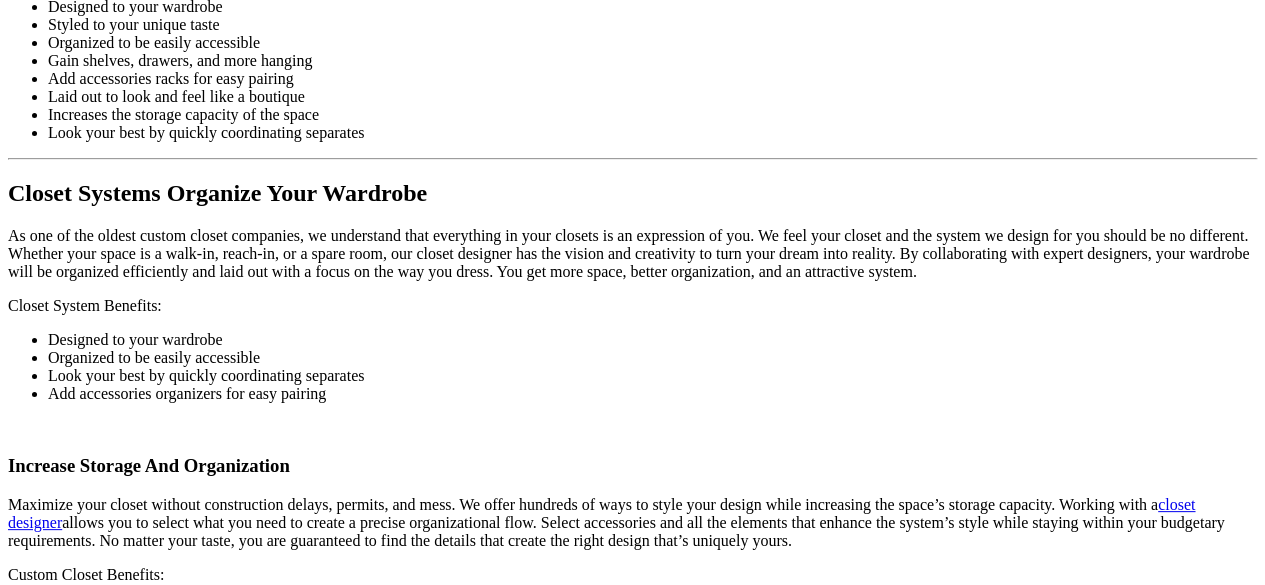 click on "Load More" at bounding box center (44, 2066) 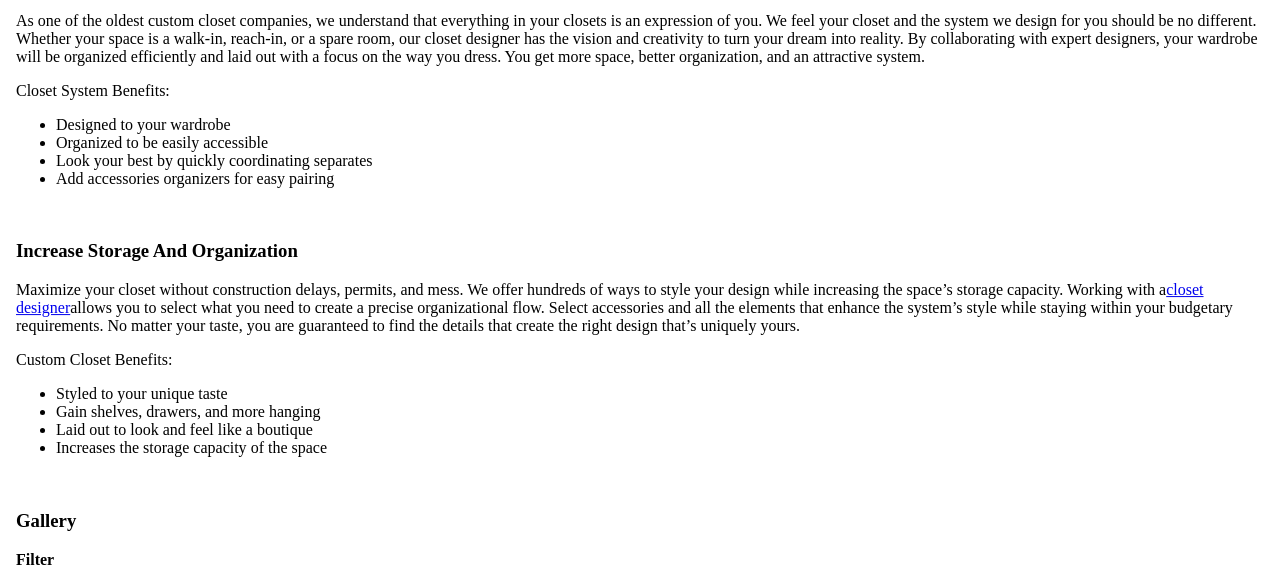 scroll, scrollTop: 2757, scrollLeft: 0, axis: vertical 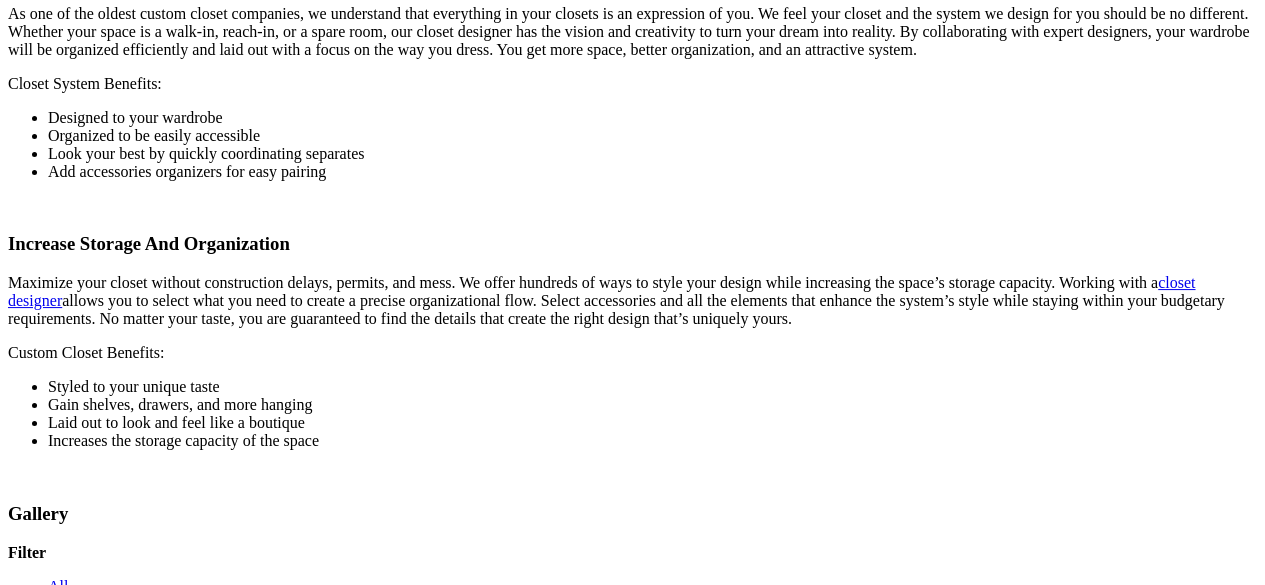 click at bounding box center (568, 2040) 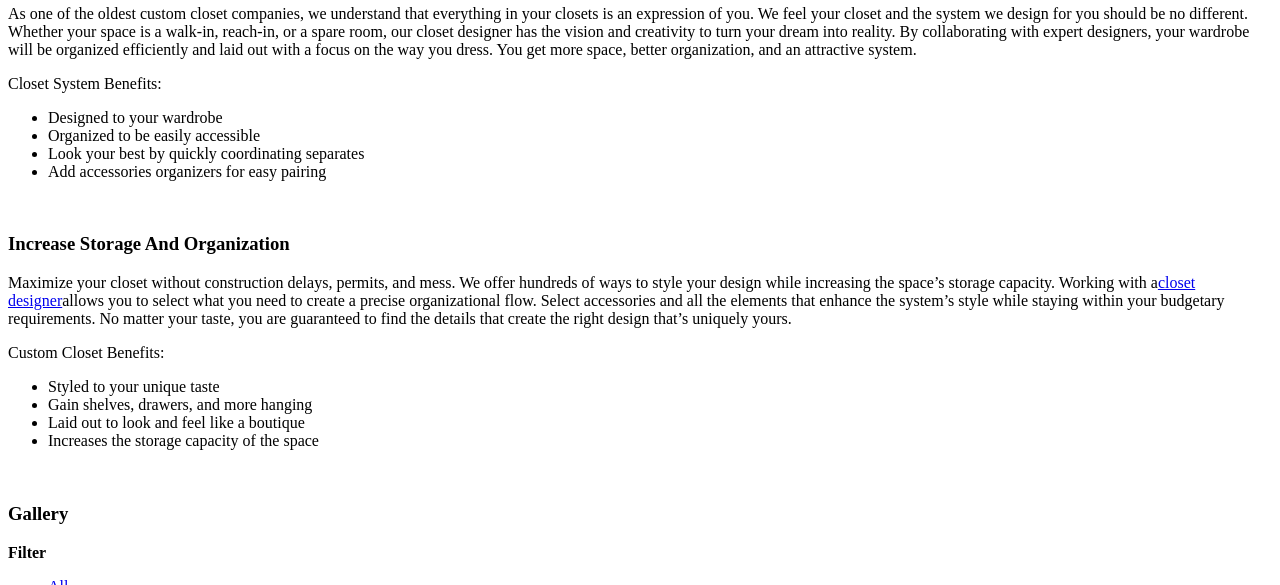 click at bounding box center (8, 48625) 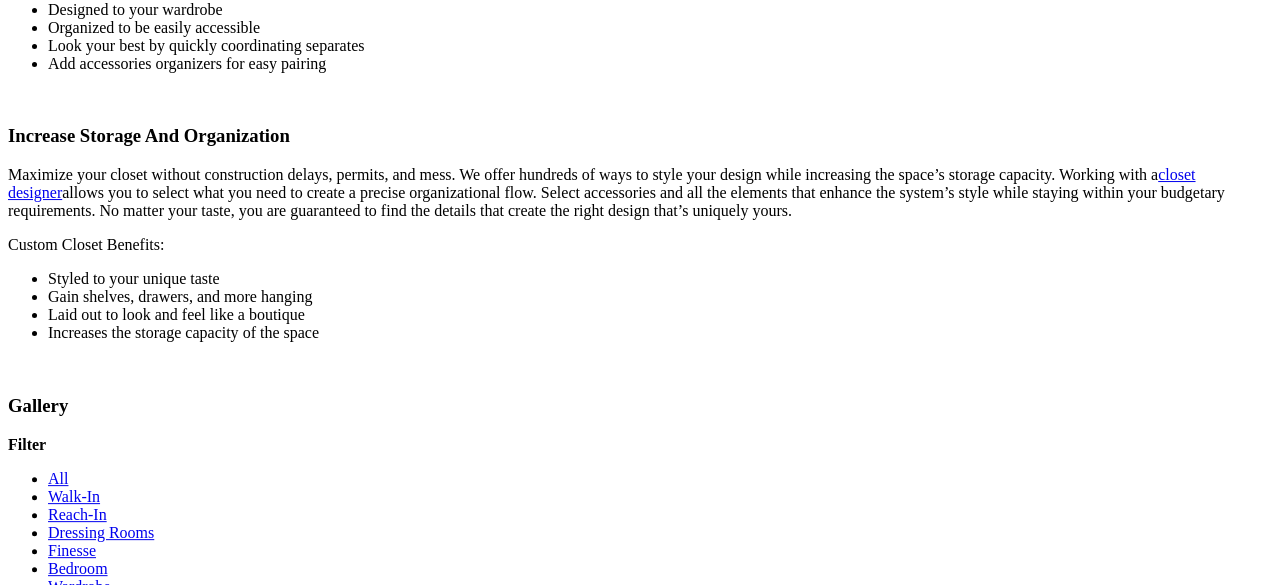 click on "Load More" at bounding box center [44, 2084] 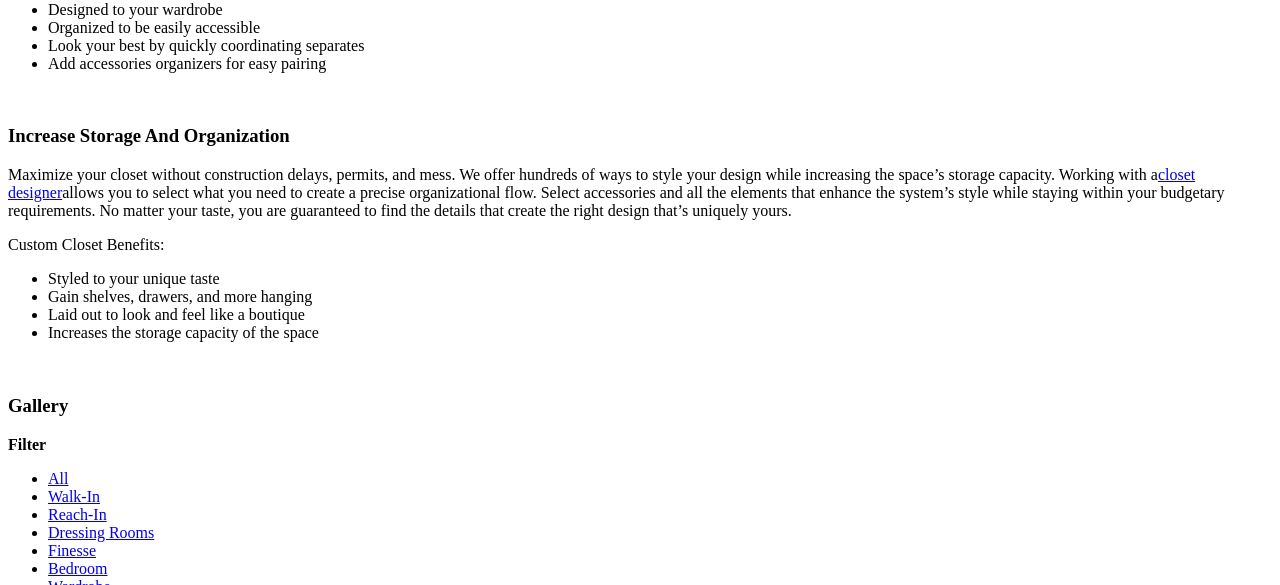 click at bounding box center [8, 48865] 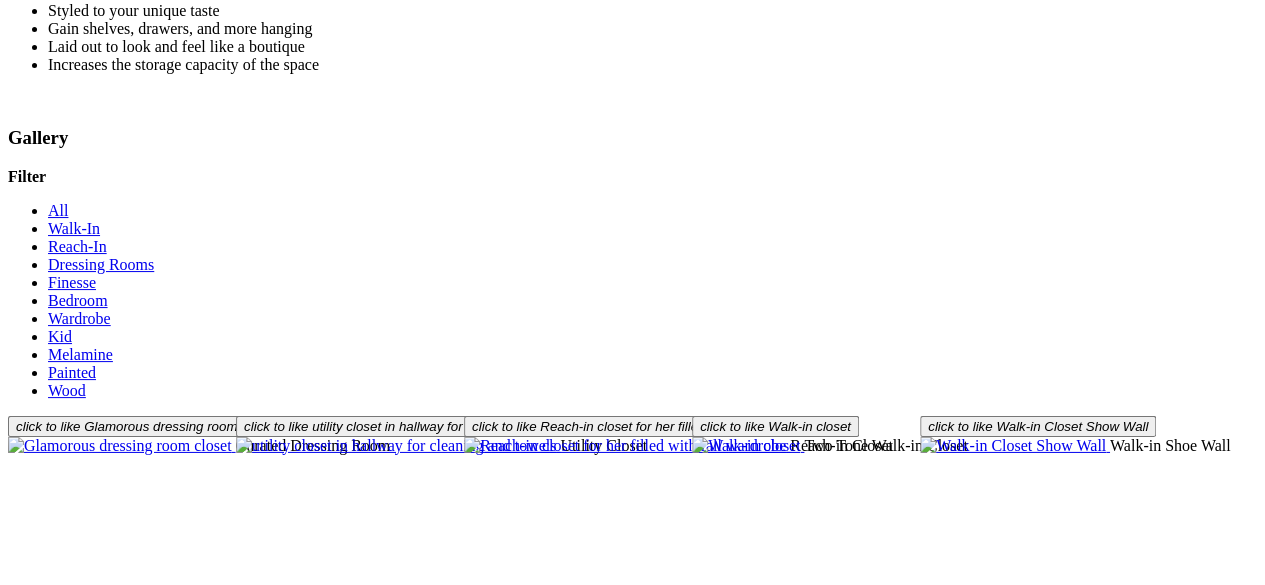 scroll, scrollTop: 3023, scrollLeft: 0, axis: vertical 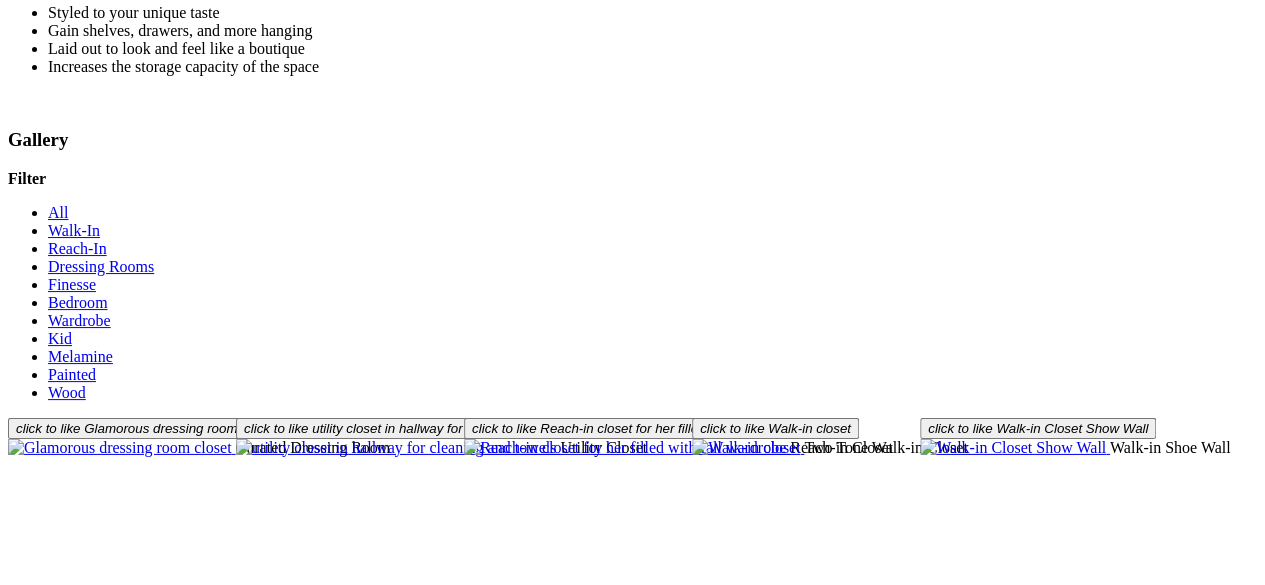 click at bounding box center (1038, 1840) 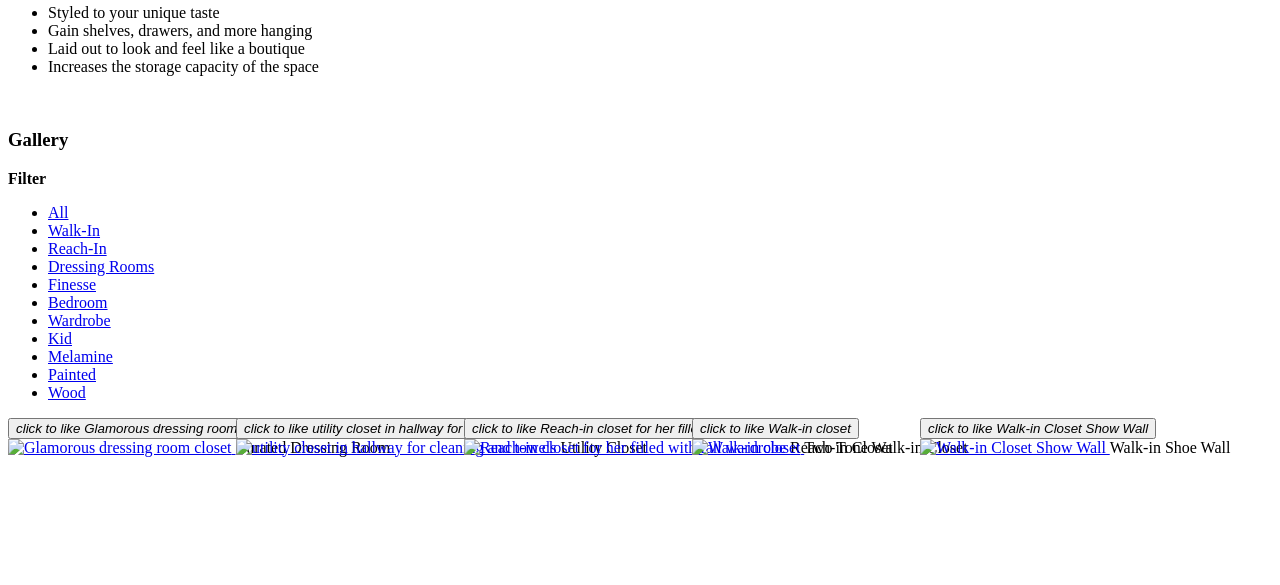 click at bounding box center [8, 48599] 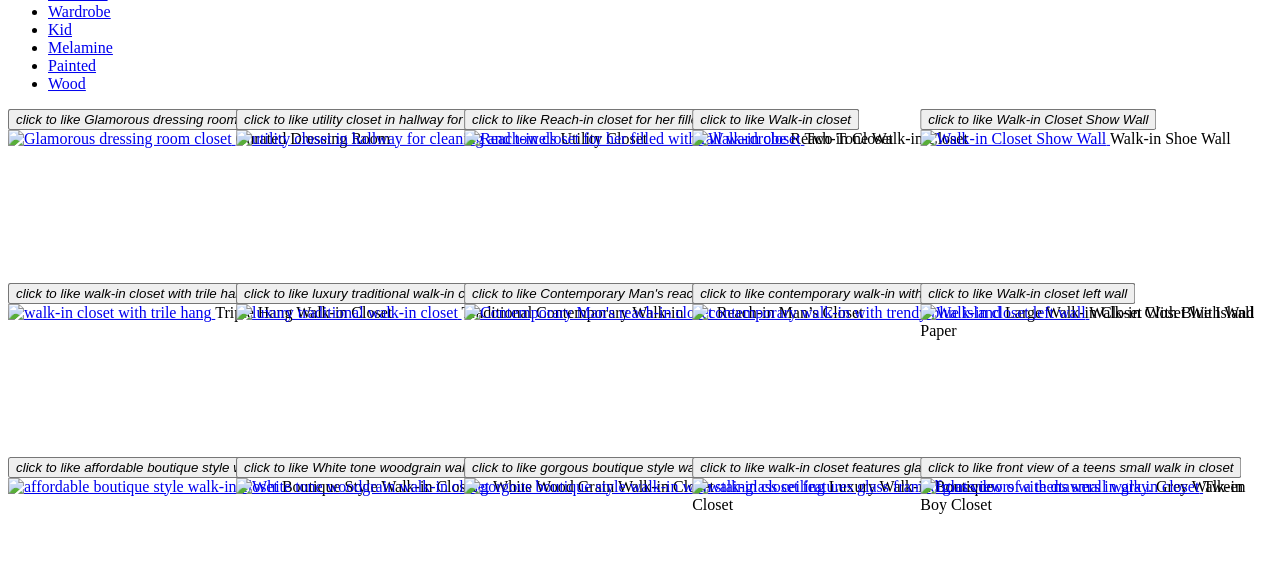 scroll, scrollTop: 3336, scrollLeft: 0, axis: vertical 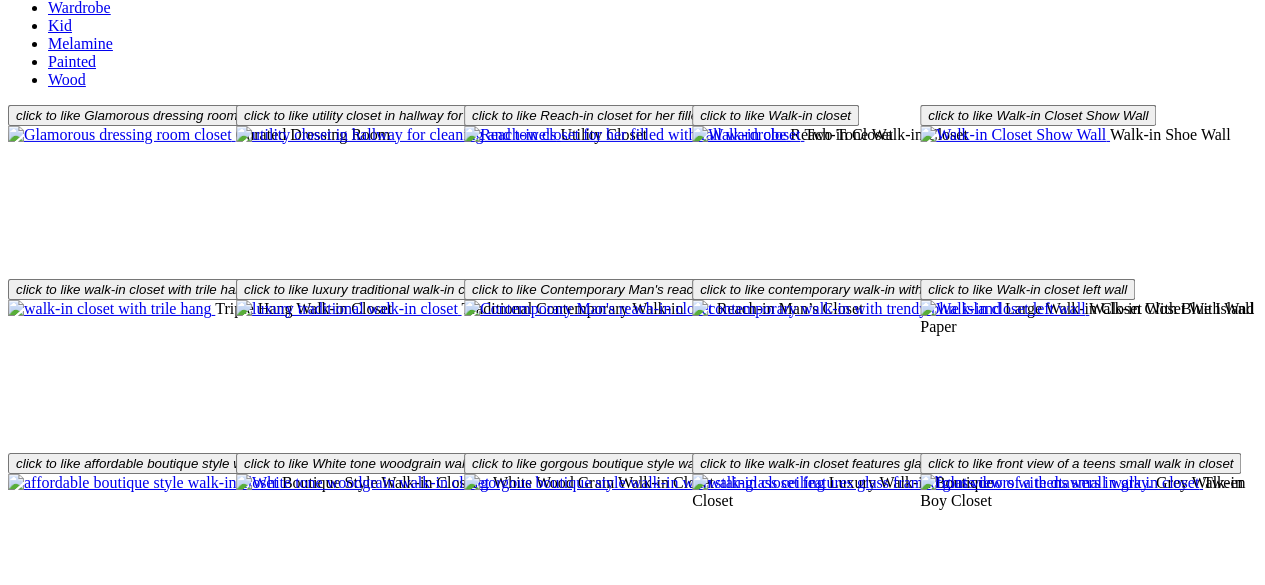 click on "Load More" at bounding box center [44, 1853] 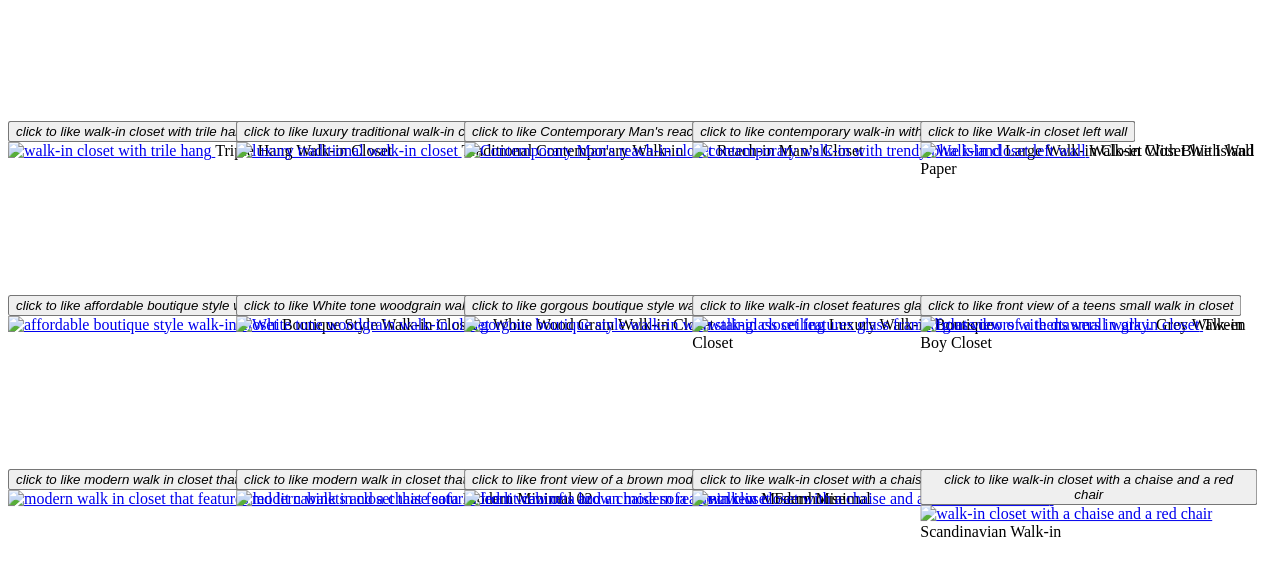 scroll, scrollTop: 3514, scrollLeft: 0, axis: vertical 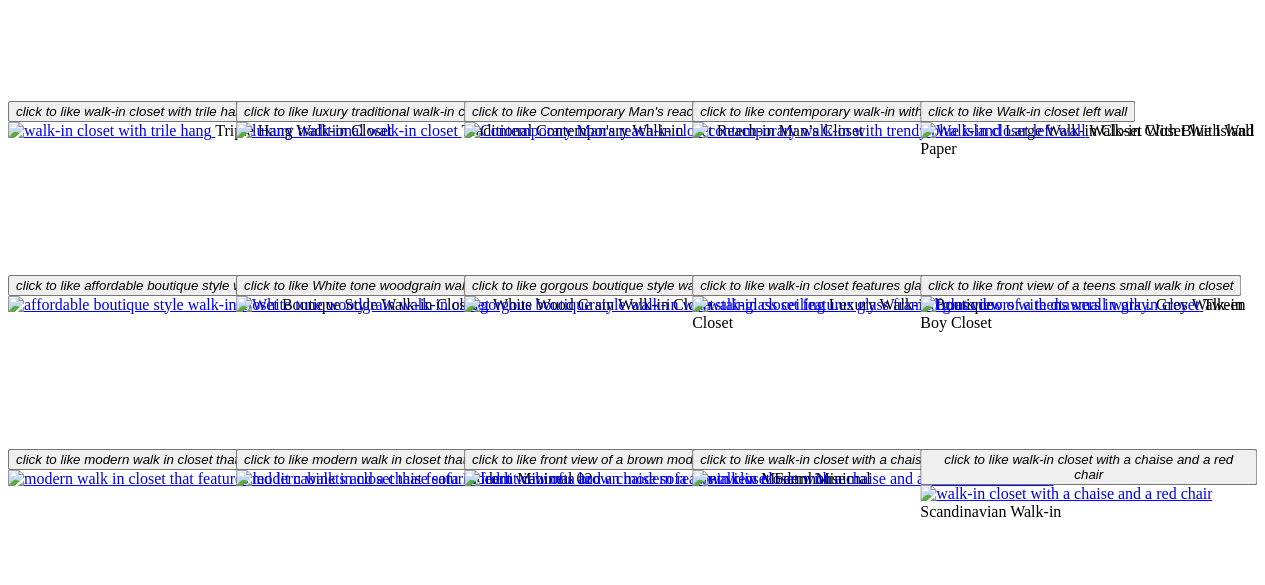click on "Load More" at bounding box center [44, 2023] 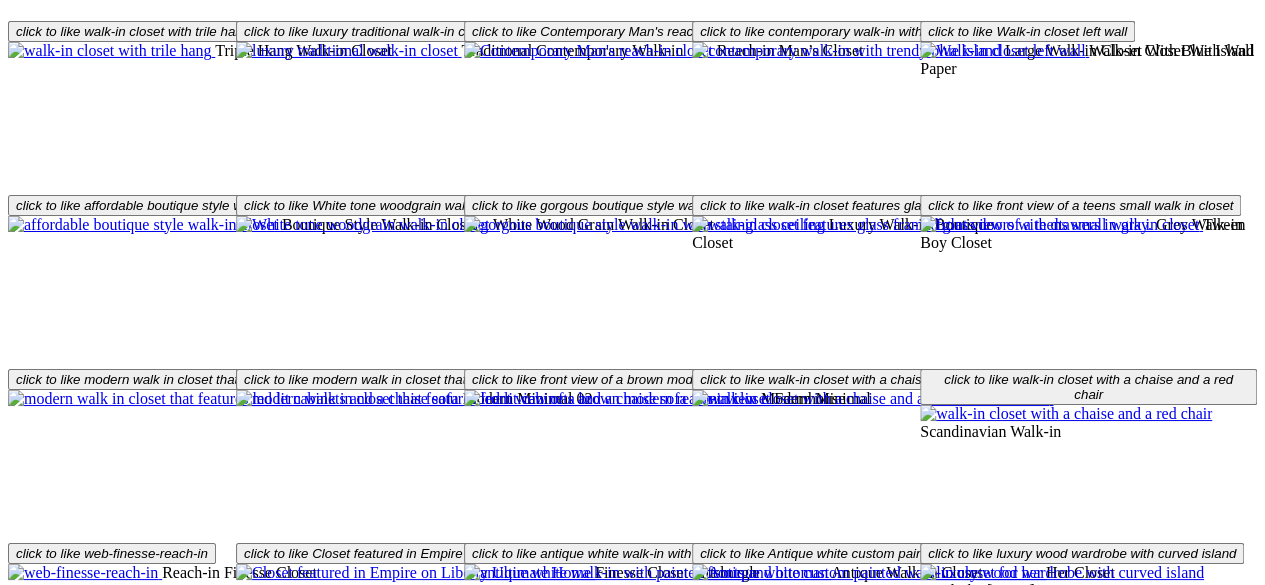 click at bounding box center [120, 1791] 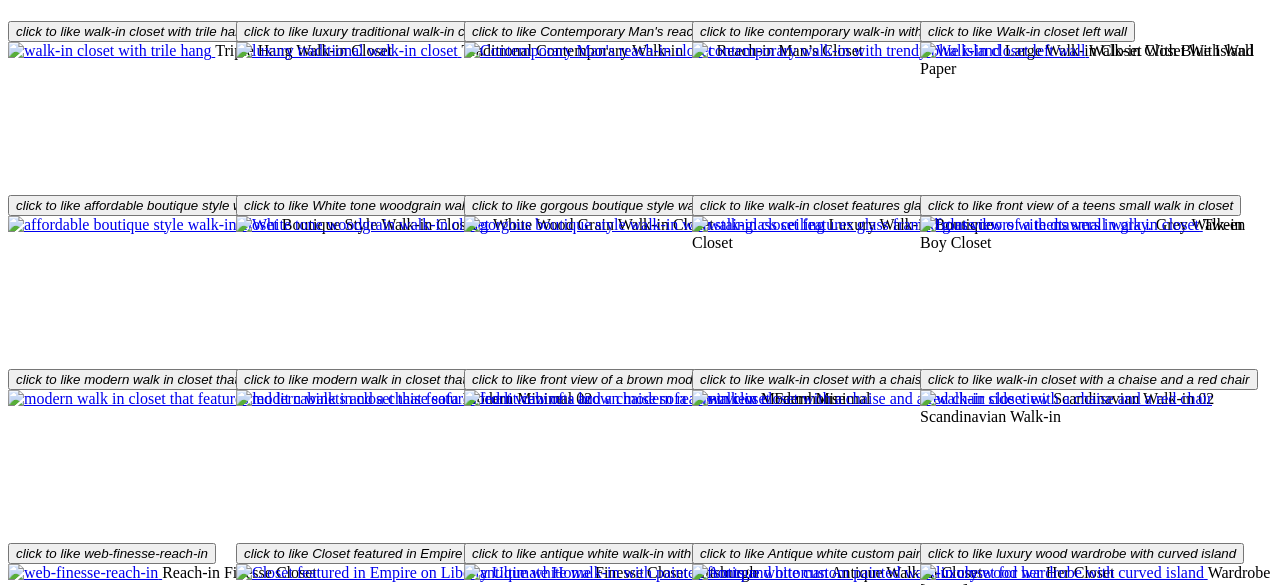 click at bounding box center (120, 48715) 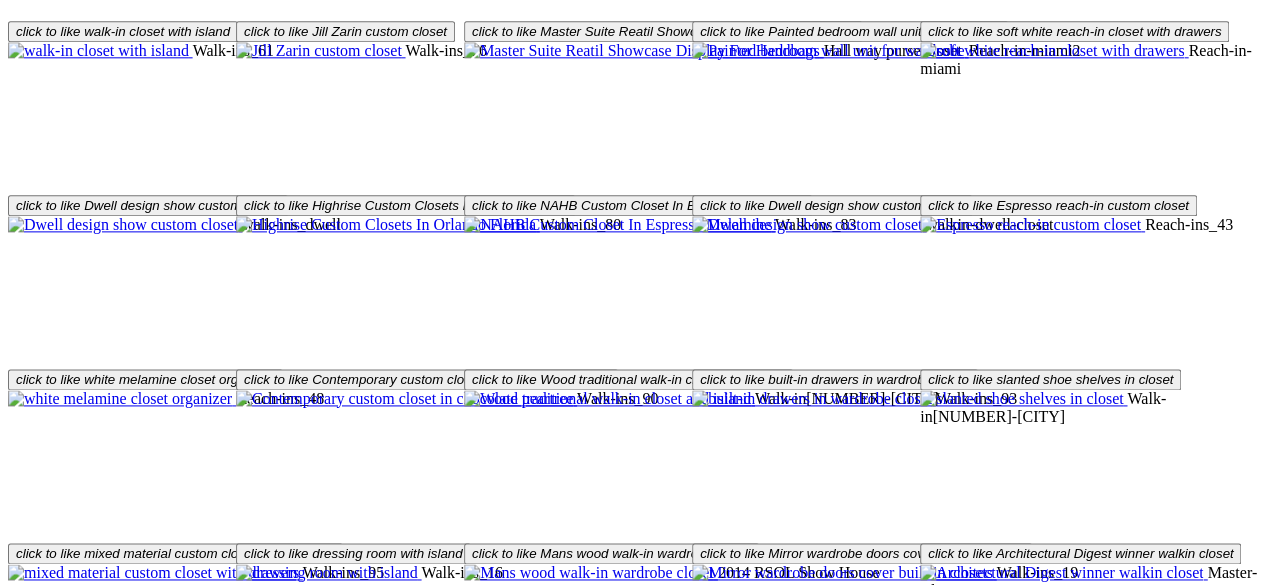 scroll, scrollTop: 5034, scrollLeft: 0, axis: vertical 